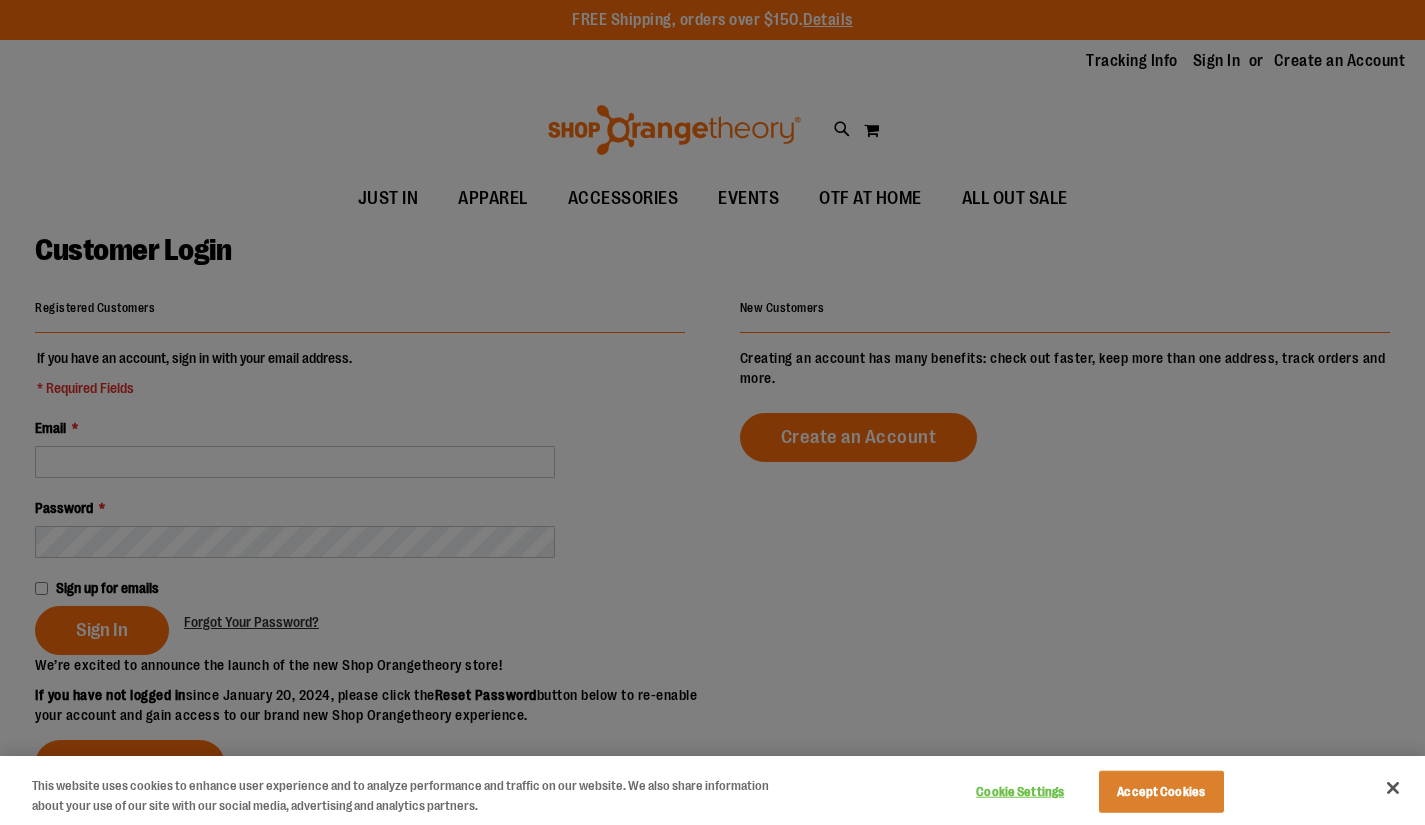 scroll, scrollTop: 0, scrollLeft: 0, axis: both 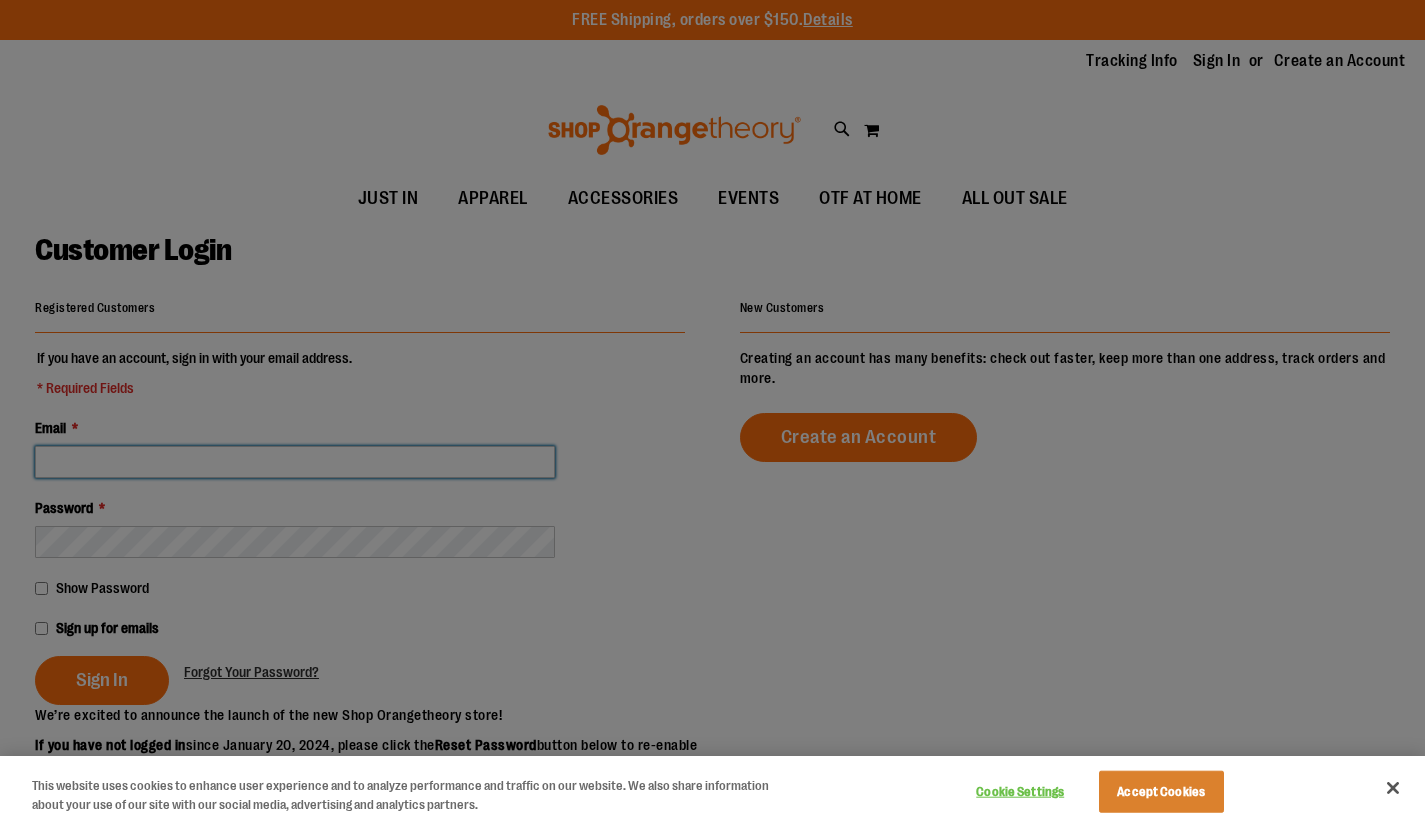 type on "**********" 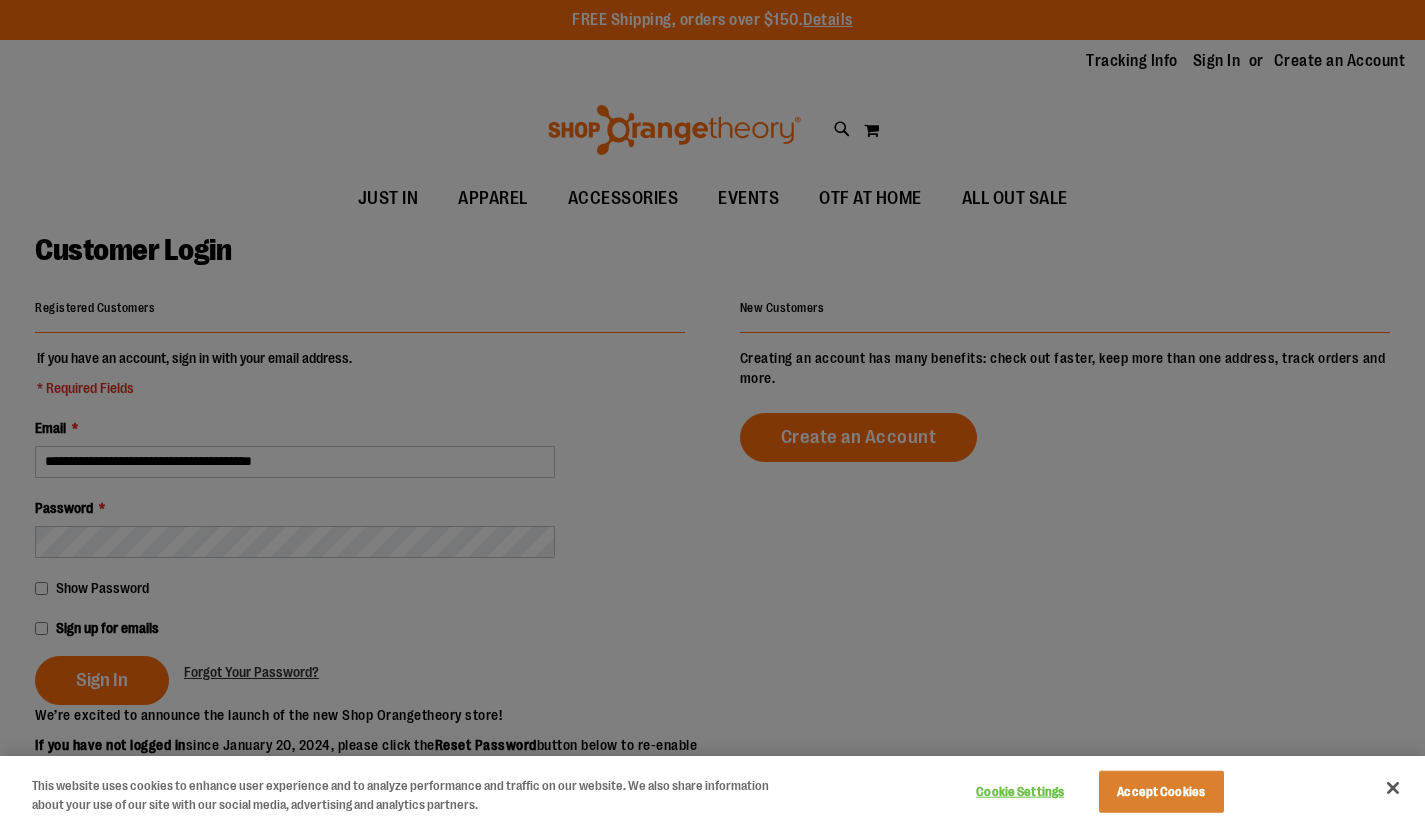 type on "**********" 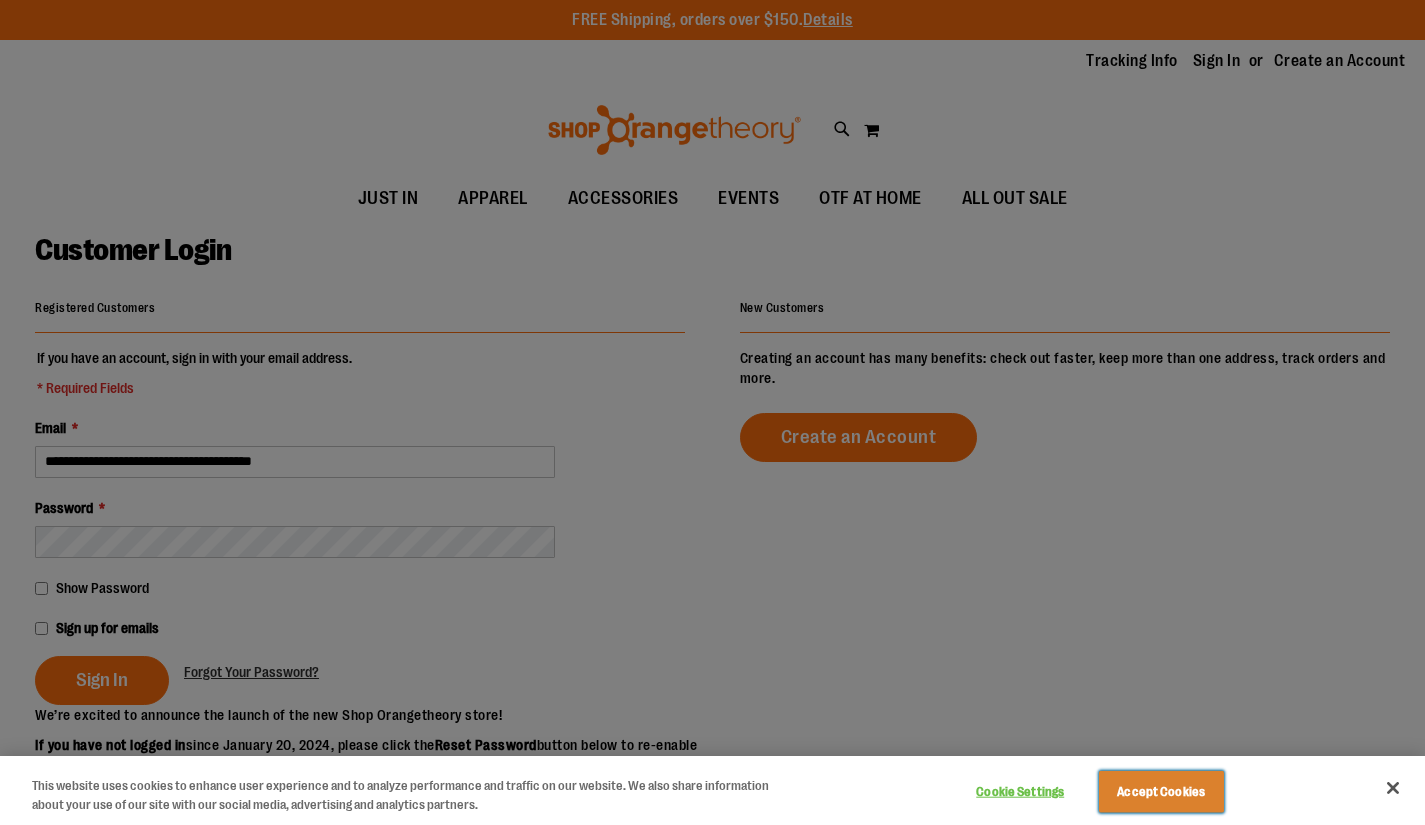 click on "Accept Cookies" at bounding box center (1161, 792) 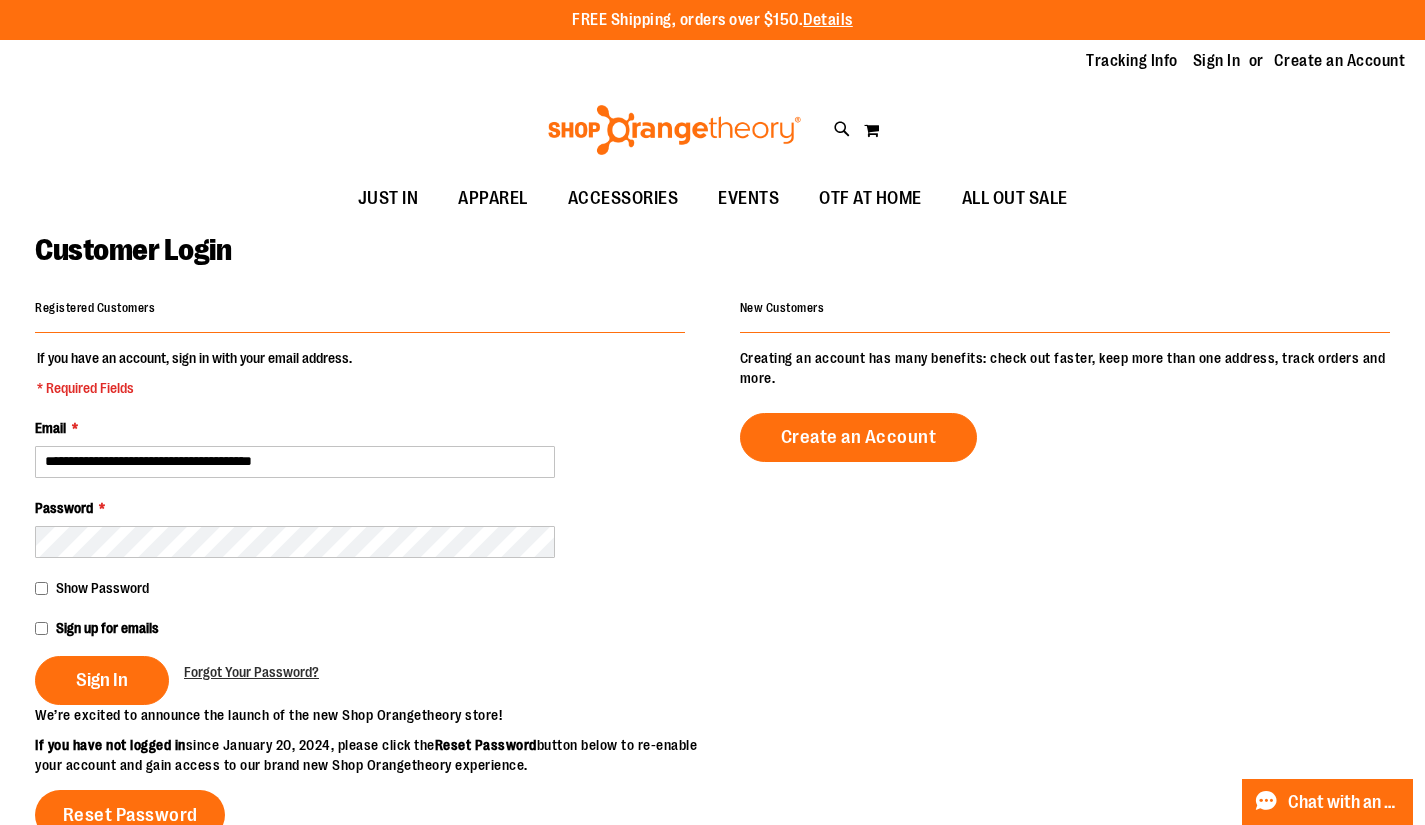 click on "Sign In" at bounding box center (102, 680) 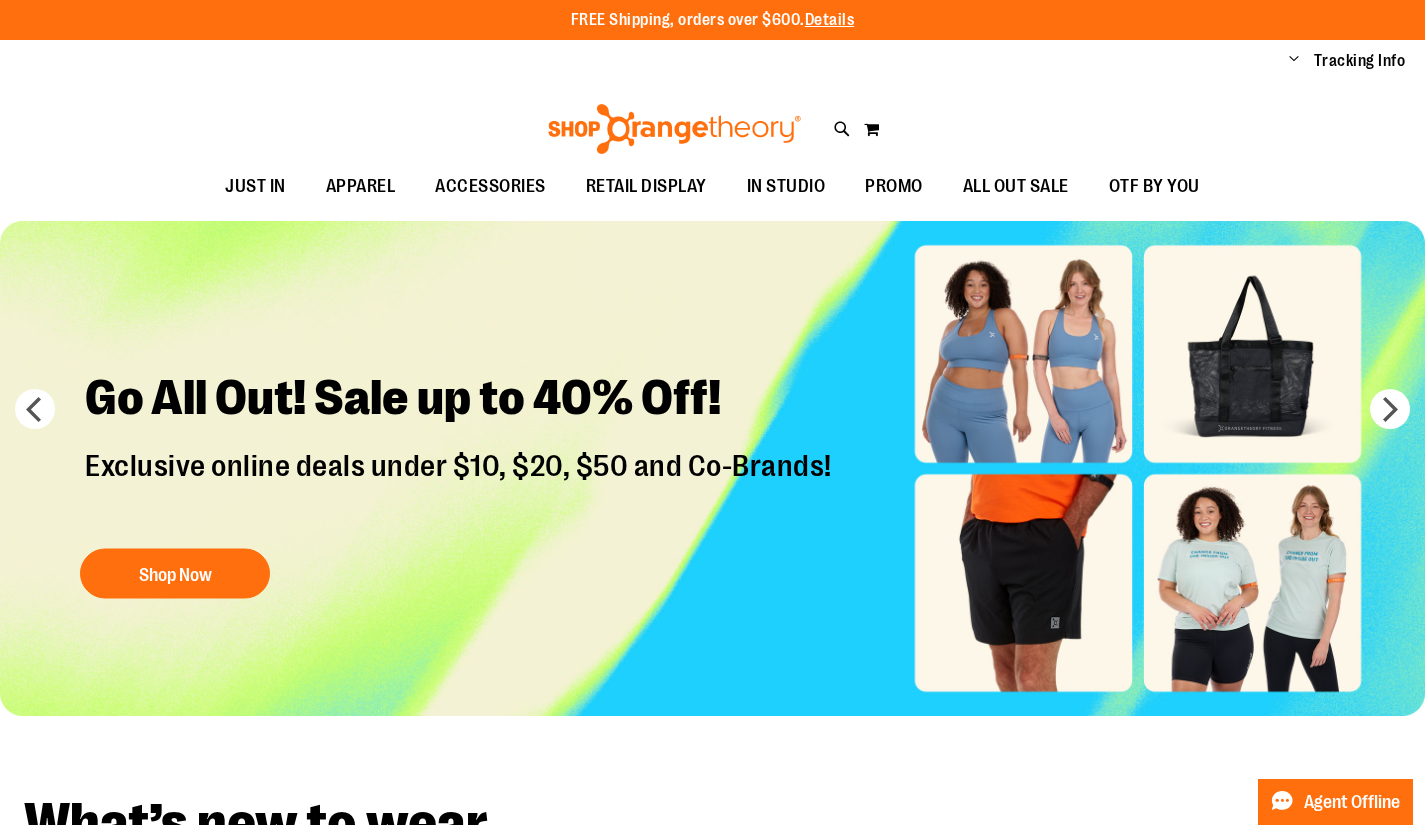 scroll, scrollTop: 0, scrollLeft: 0, axis: both 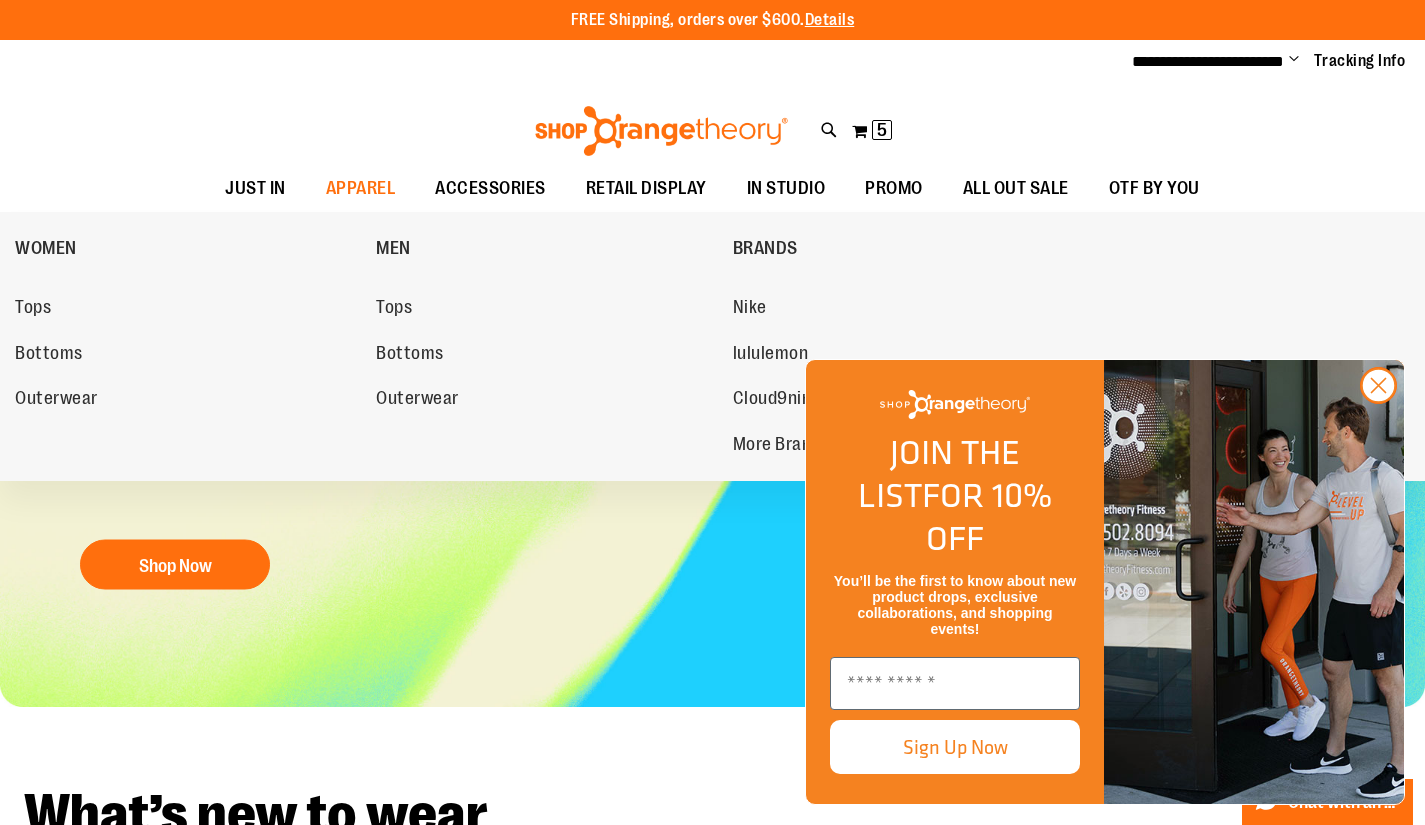 type on "**********" 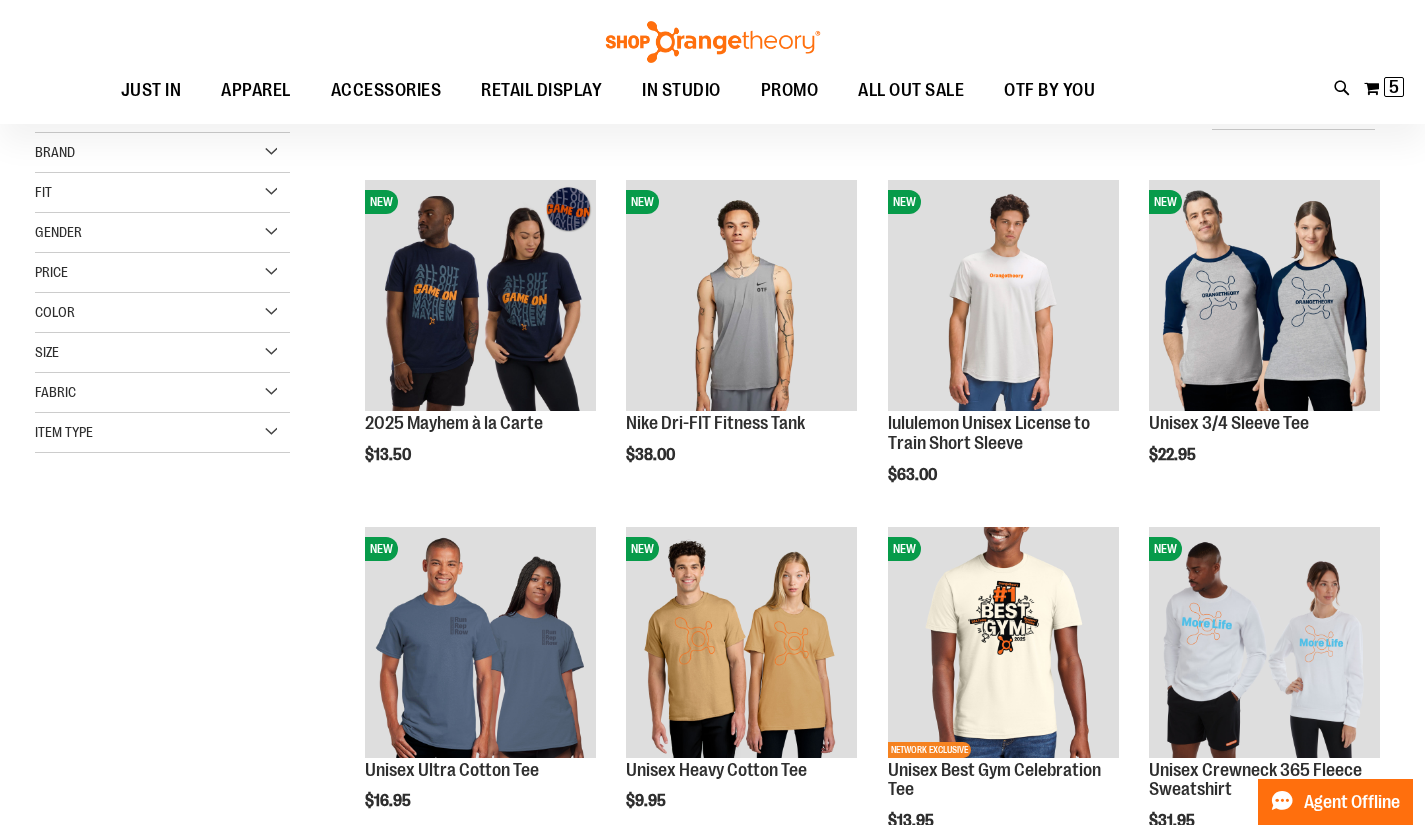 scroll, scrollTop: 249, scrollLeft: 0, axis: vertical 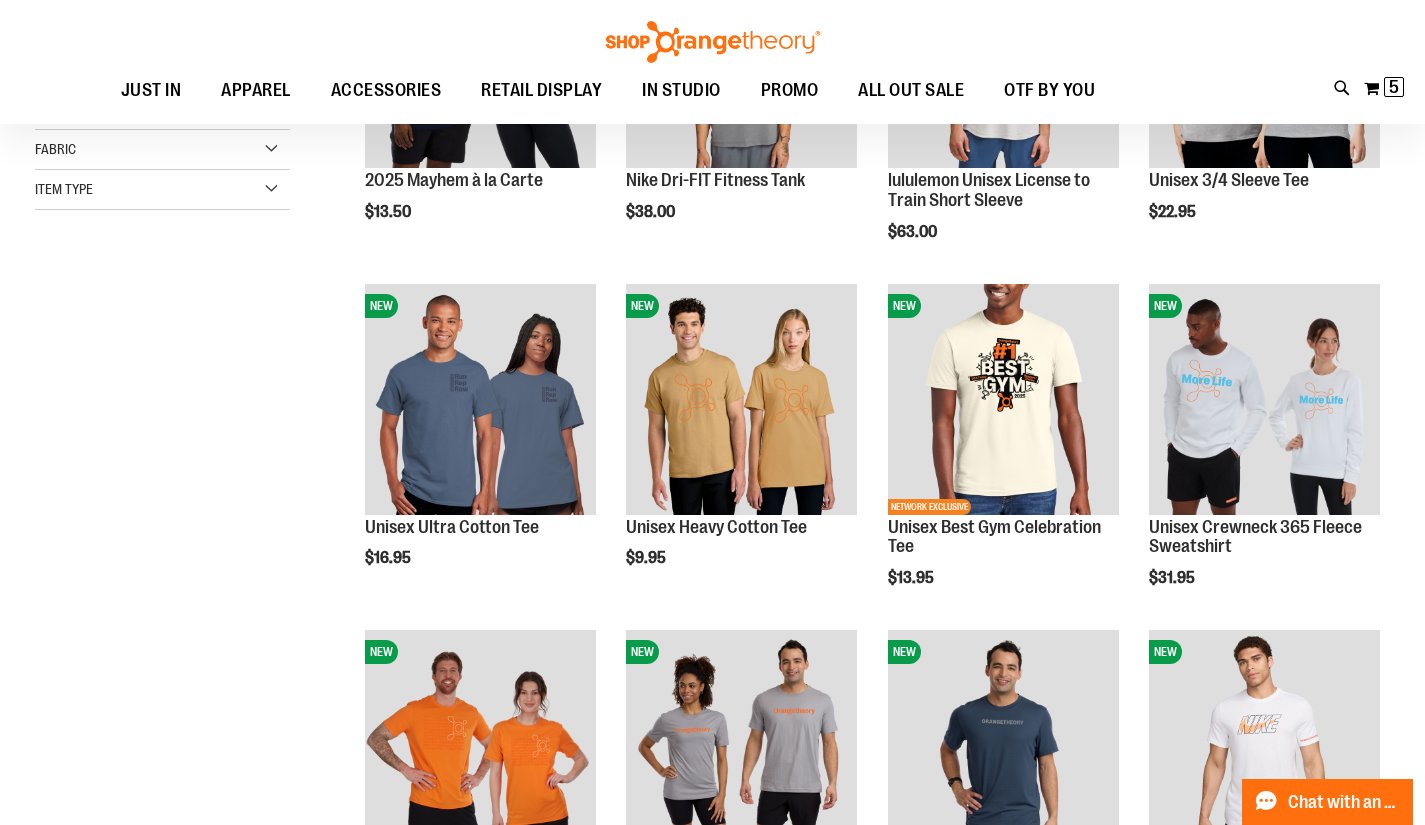 type on "**********" 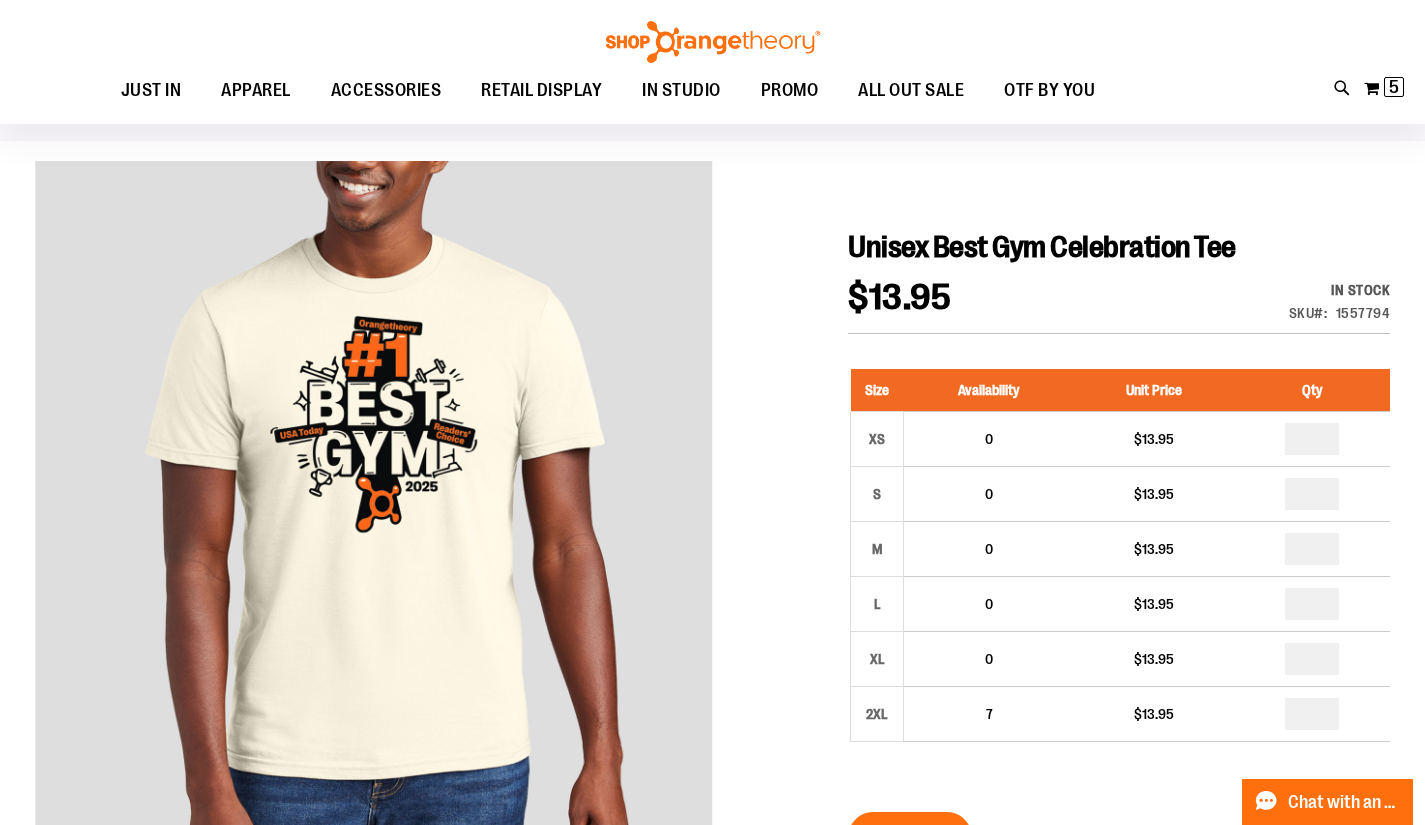 scroll, scrollTop: 110, scrollLeft: 0, axis: vertical 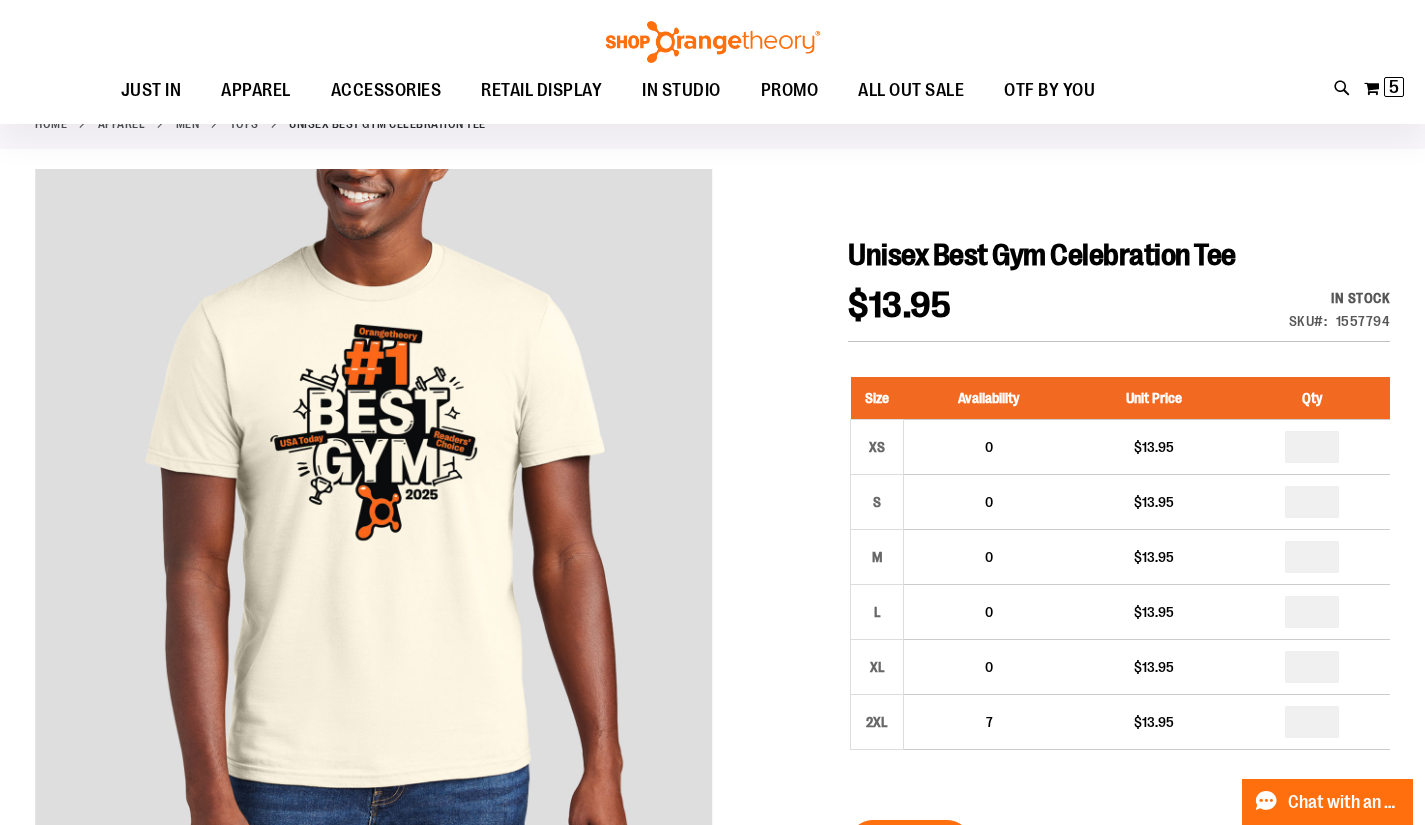 type on "**********" 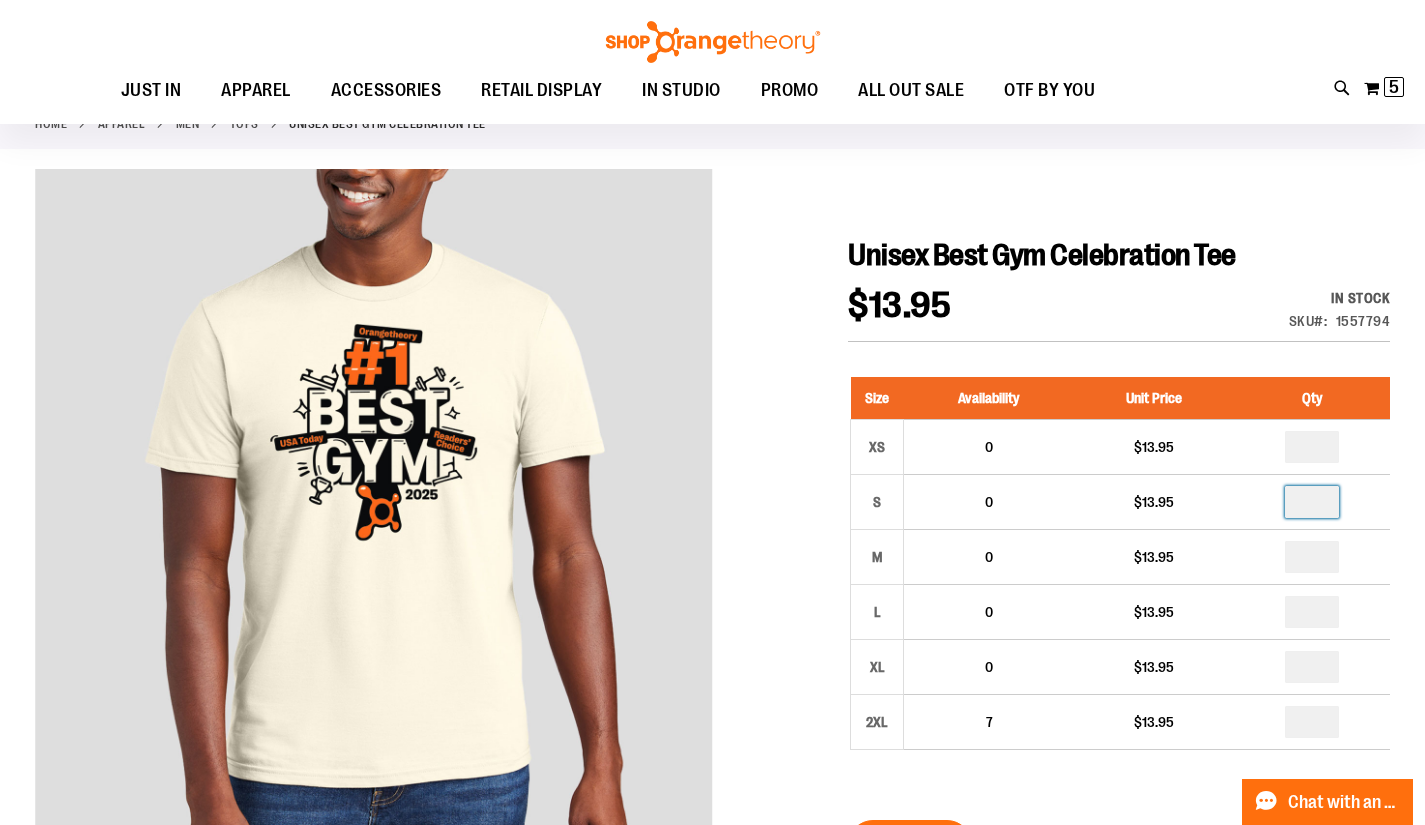 click on "*" at bounding box center (1312, 502) 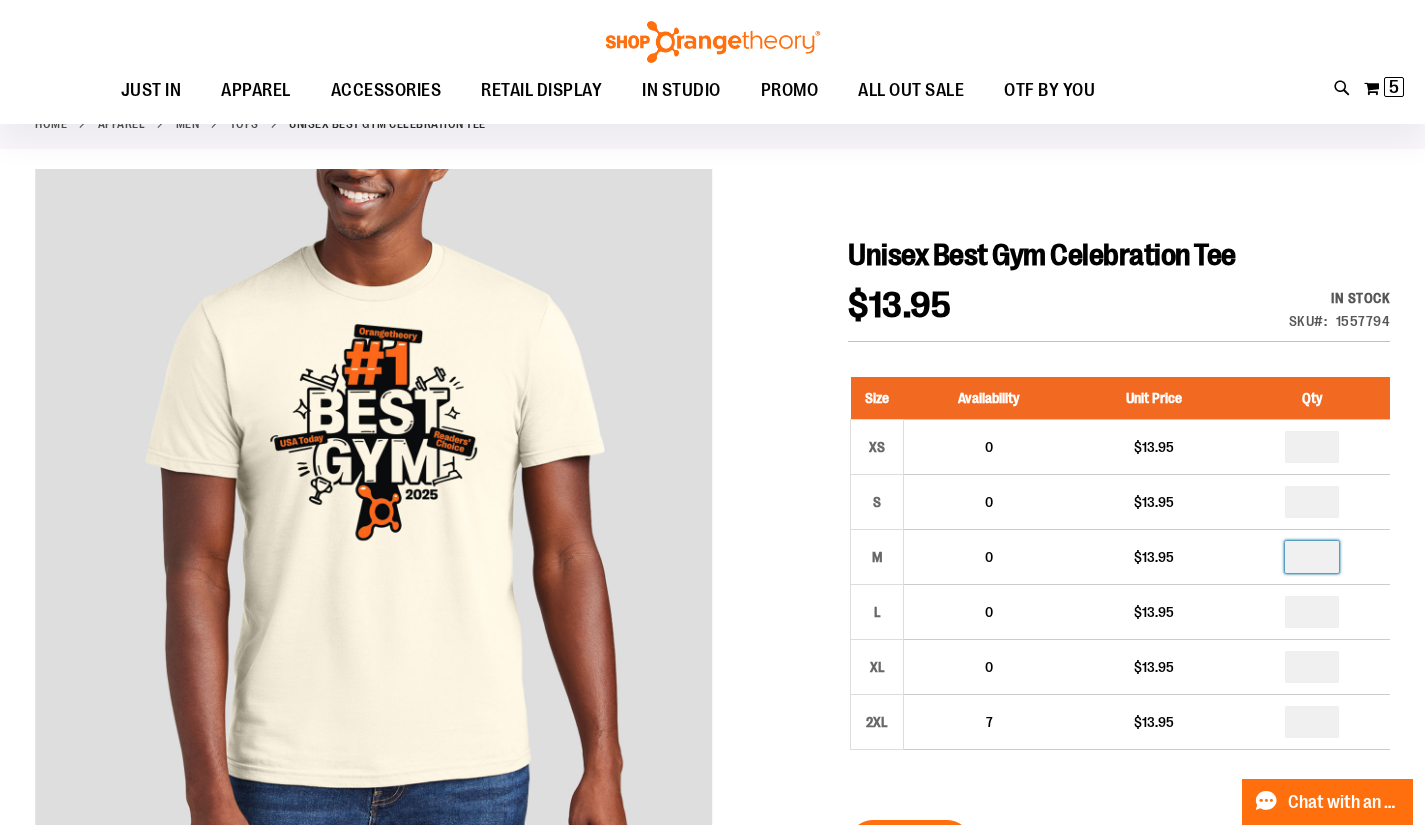 click at bounding box center (1312, 557) 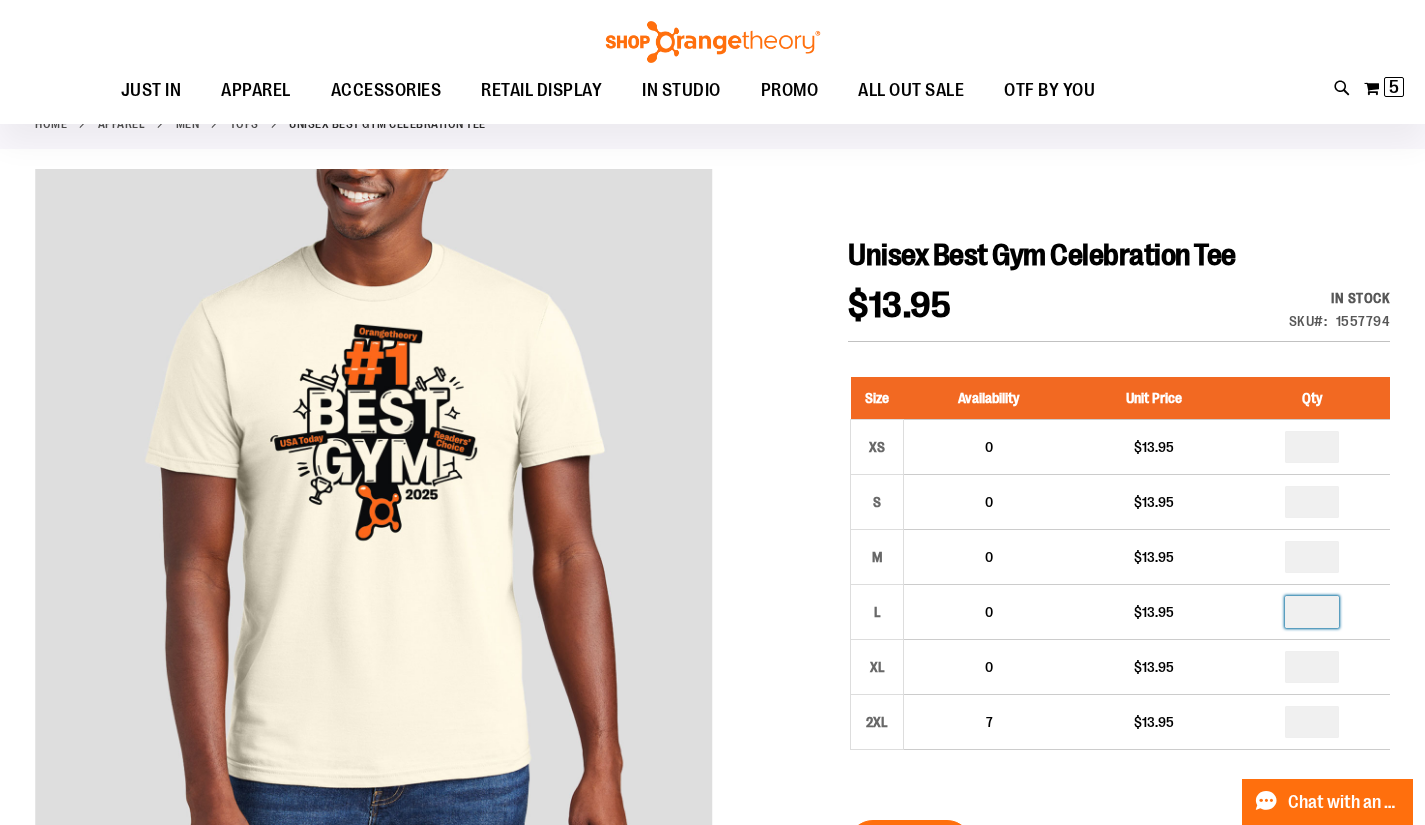 click at bounding box center [1312, 612] 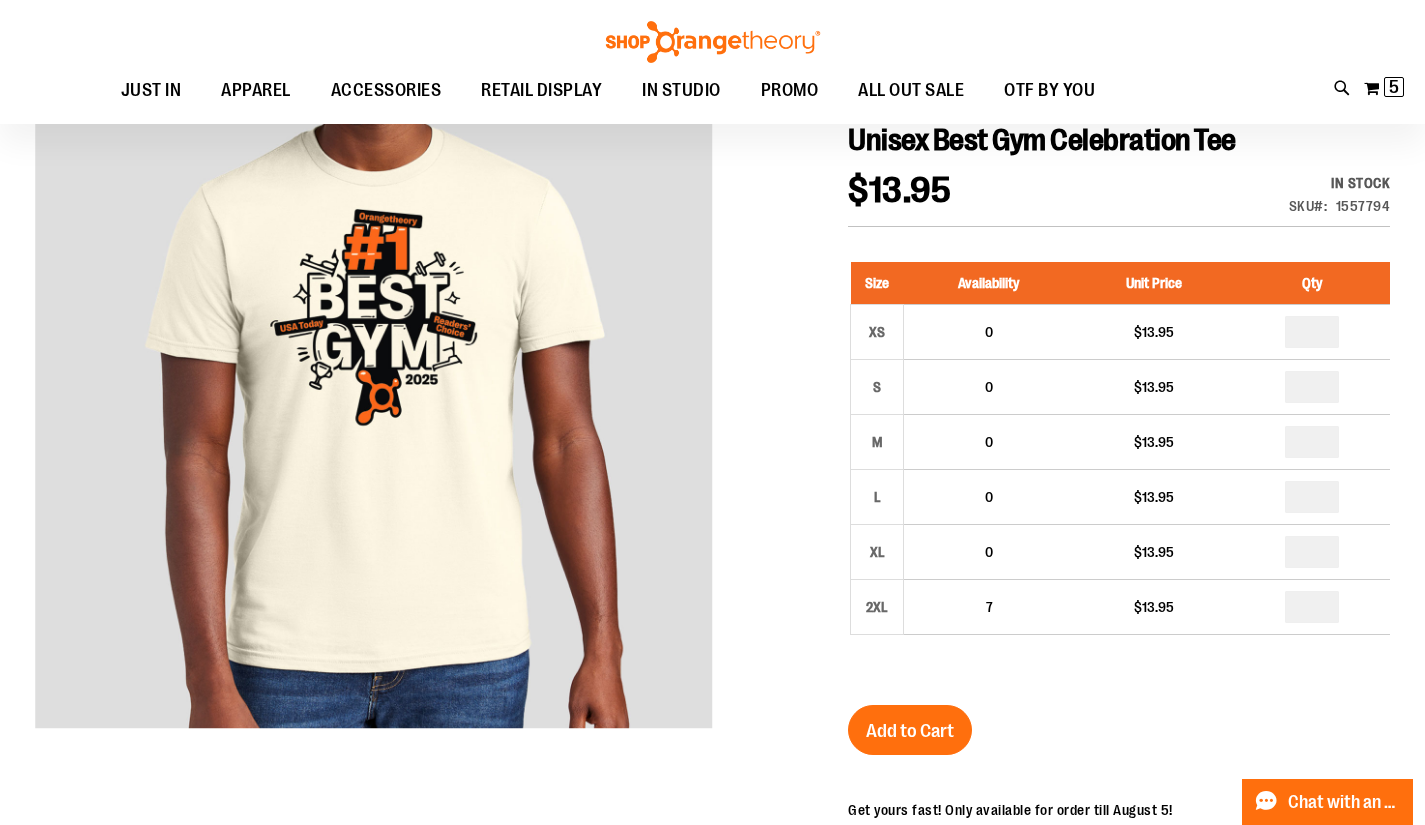 scroll, scrollTop: 226, scrollLeft: 0, axis: vertical 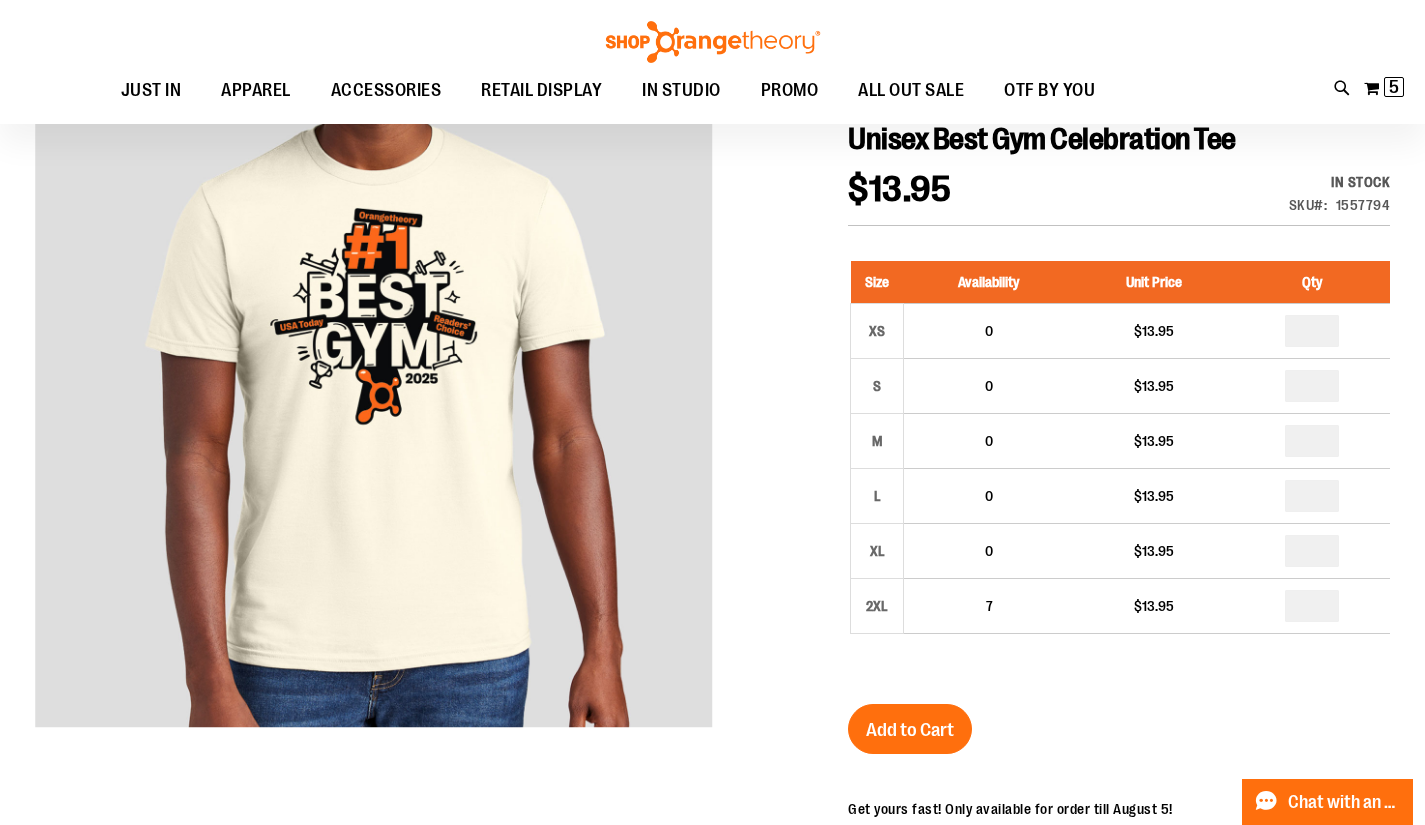 click on "Add to Cart" at bounding box center (910, 729) 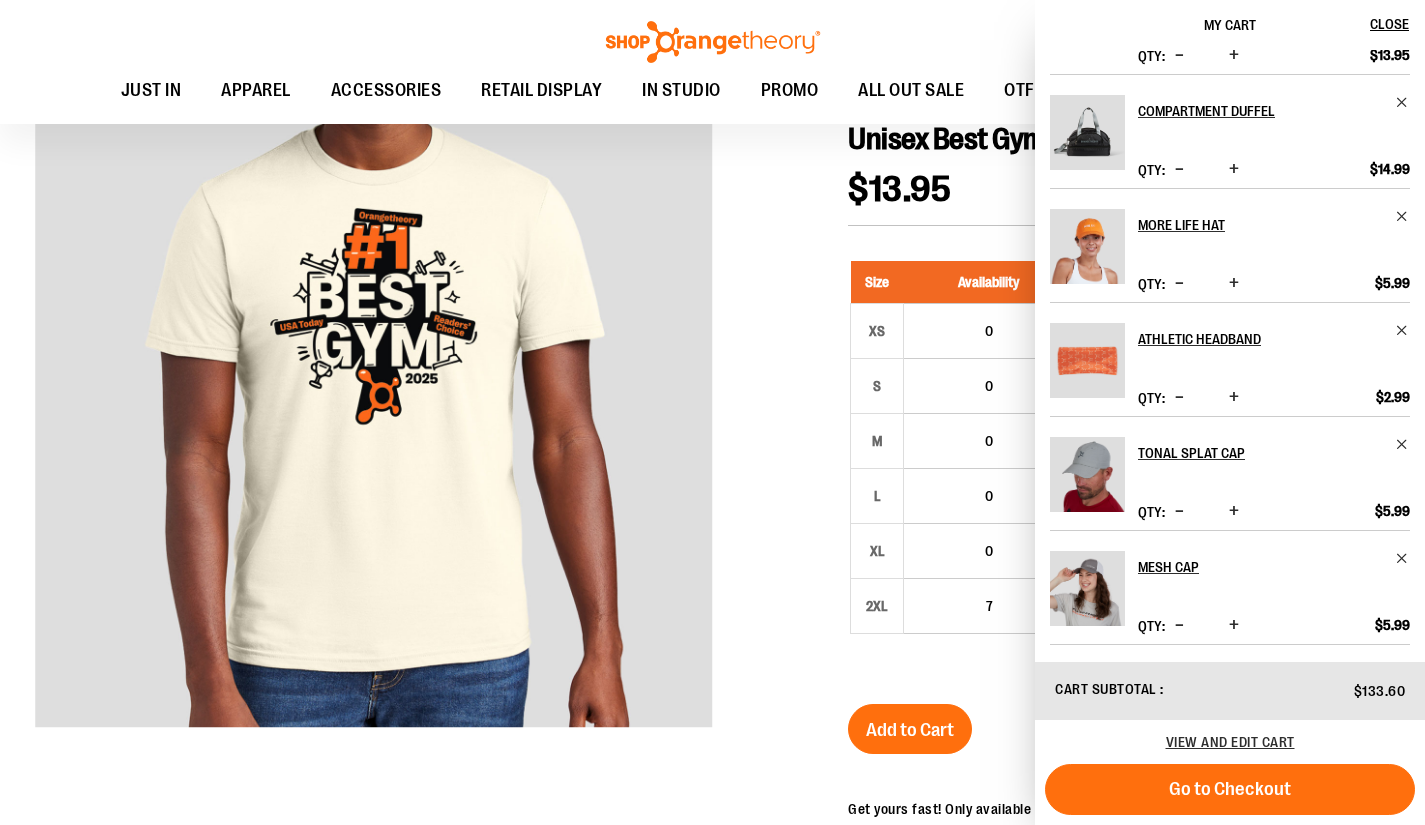 scroll, scrollTop: 555, scrollLeft: 0, axis: vertical 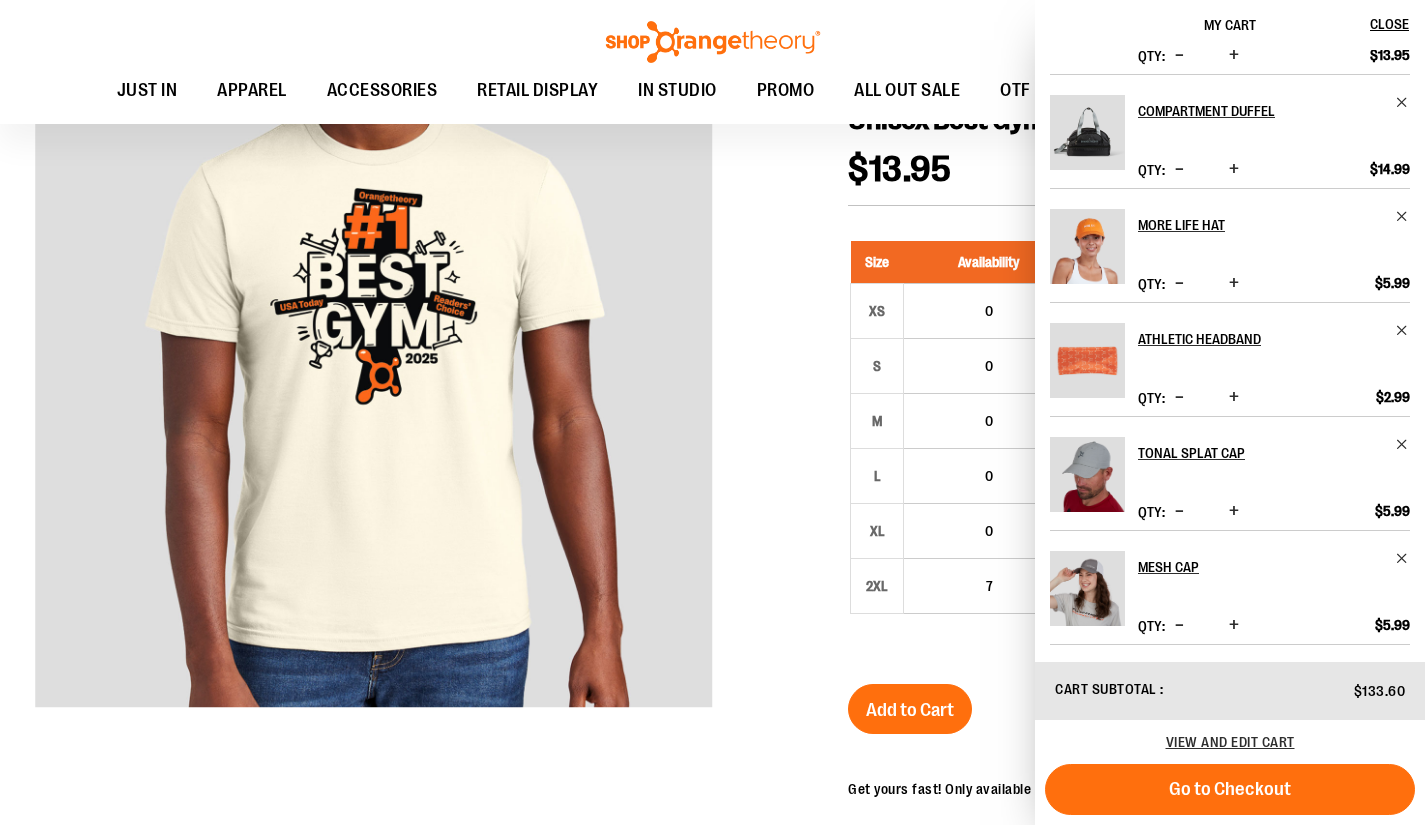 click on "More Life Hat
Qty
*
Update
$5.99" at bounding box center (1230, 245) 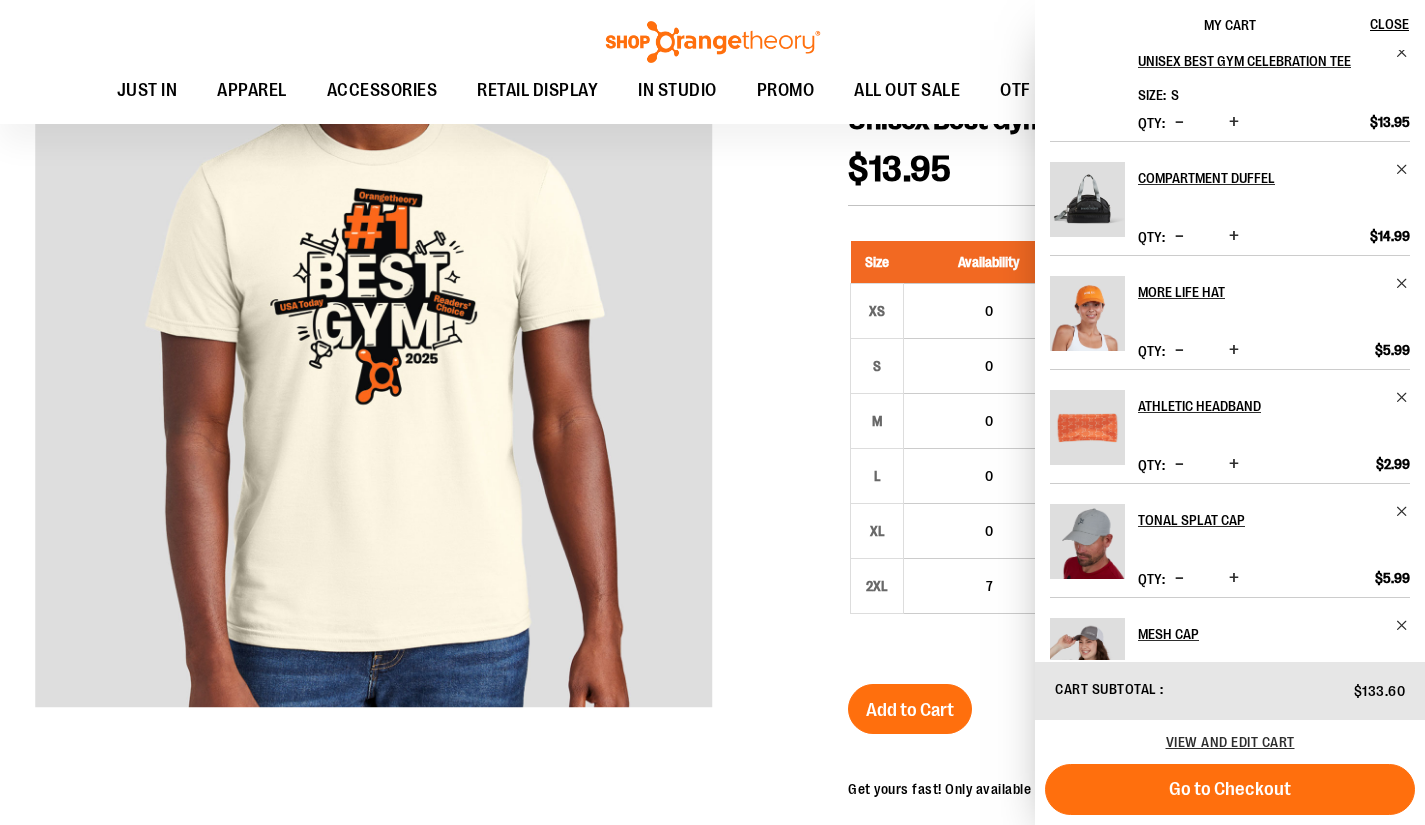 scroll, scrollTop: 391, scrollLeft: 0, axis: vertical 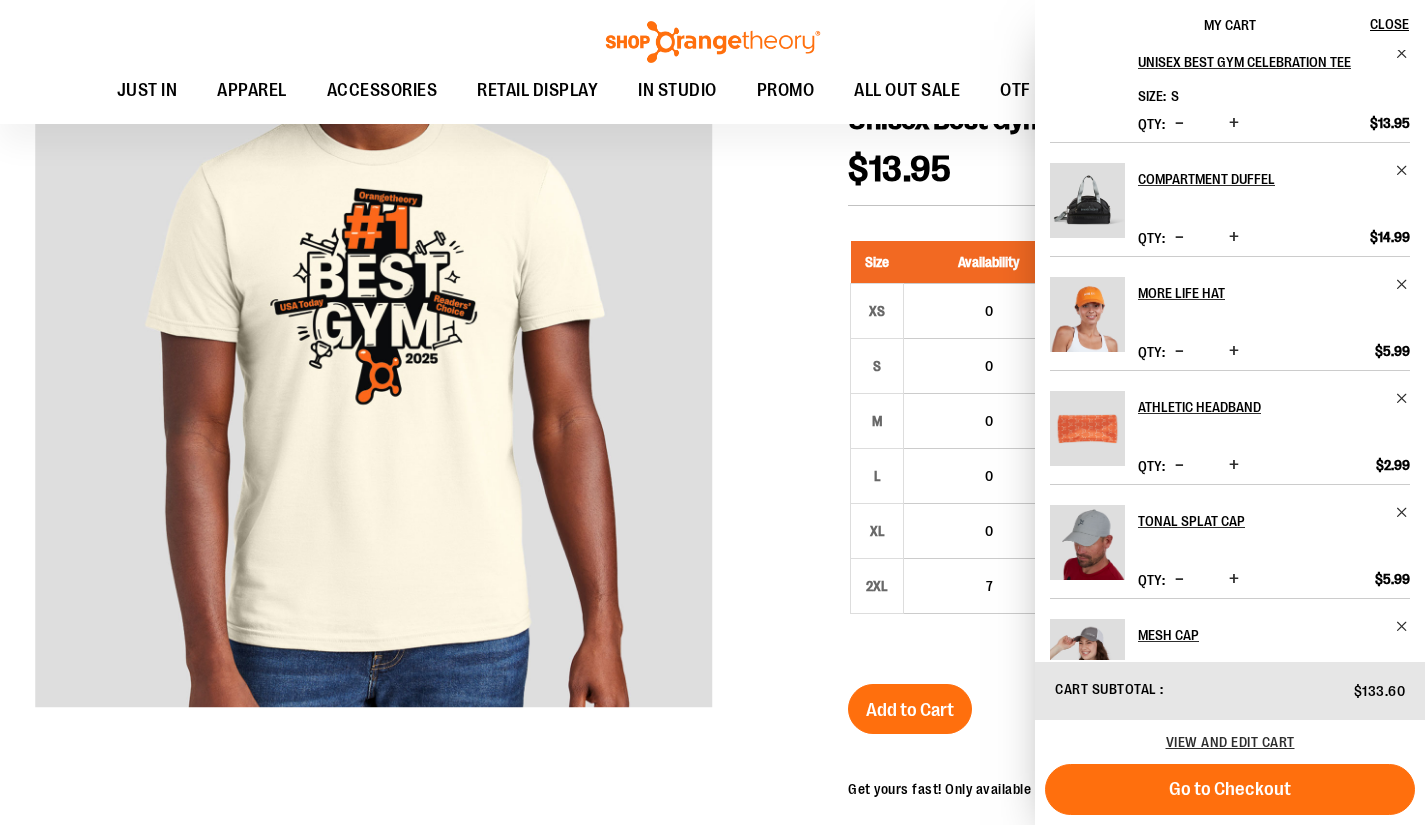 click at bounding box center (1402, 170) 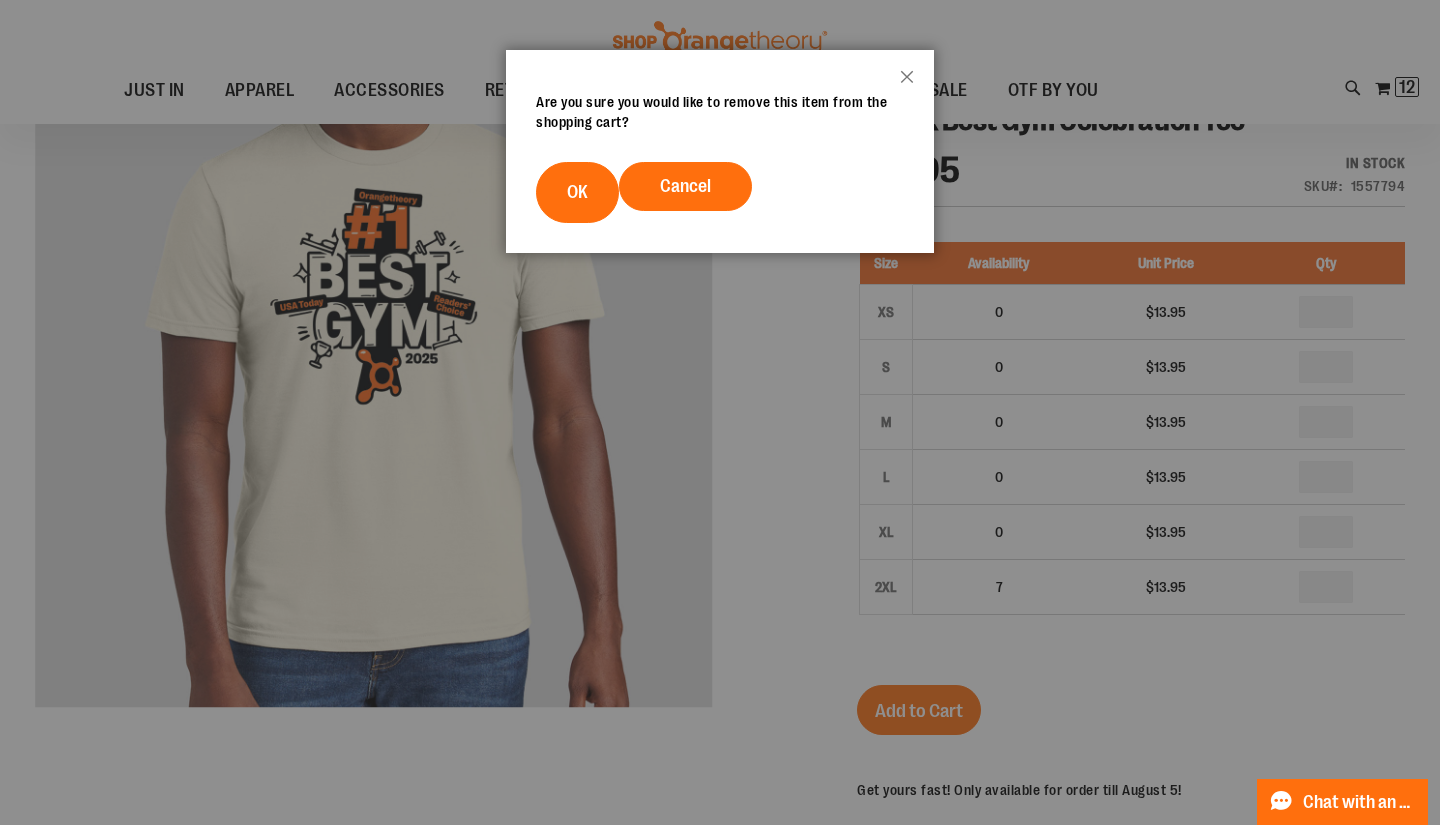 click on "OK" at bounding box center [577, 192] 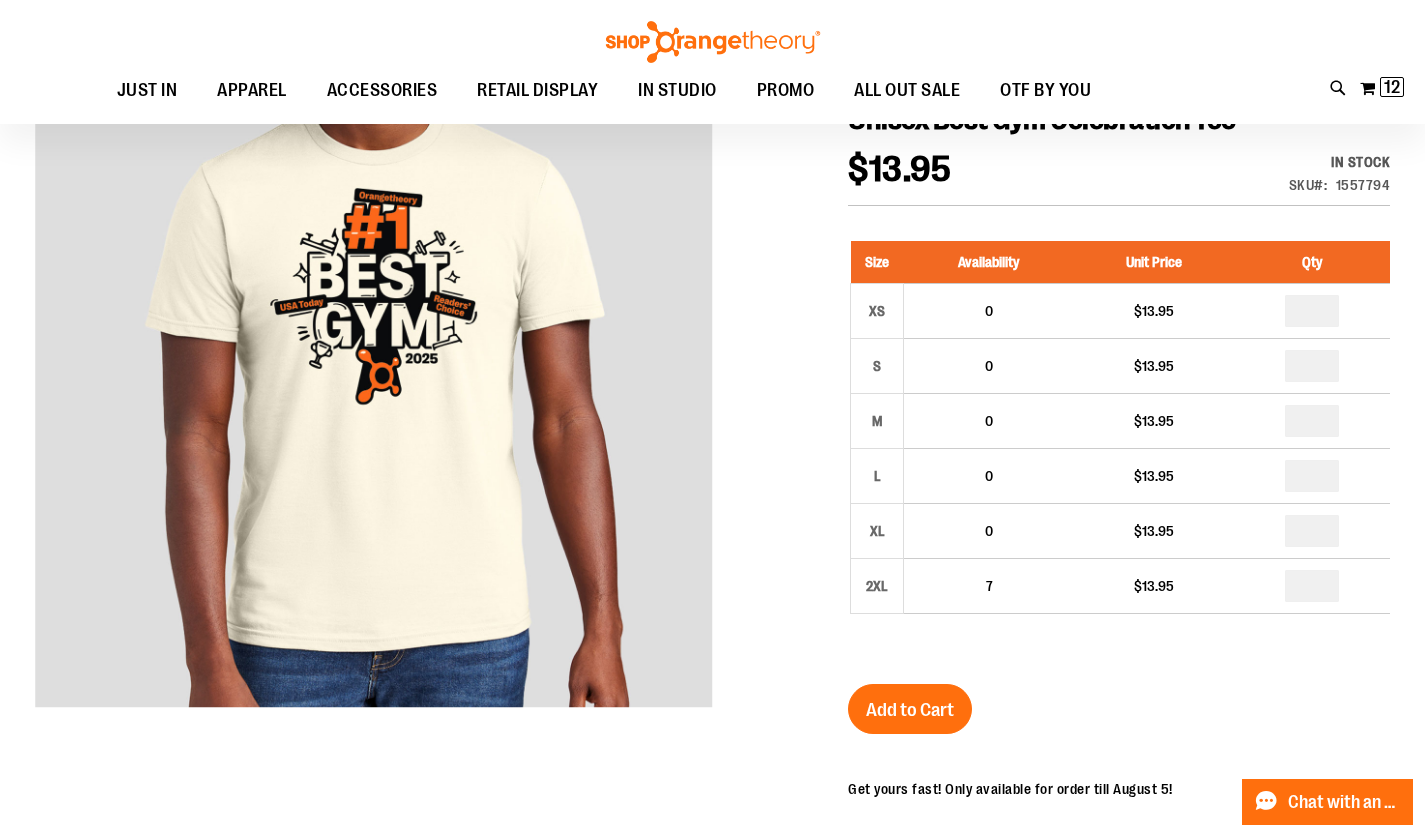 click on "12" at bounding box center (1392, 87) 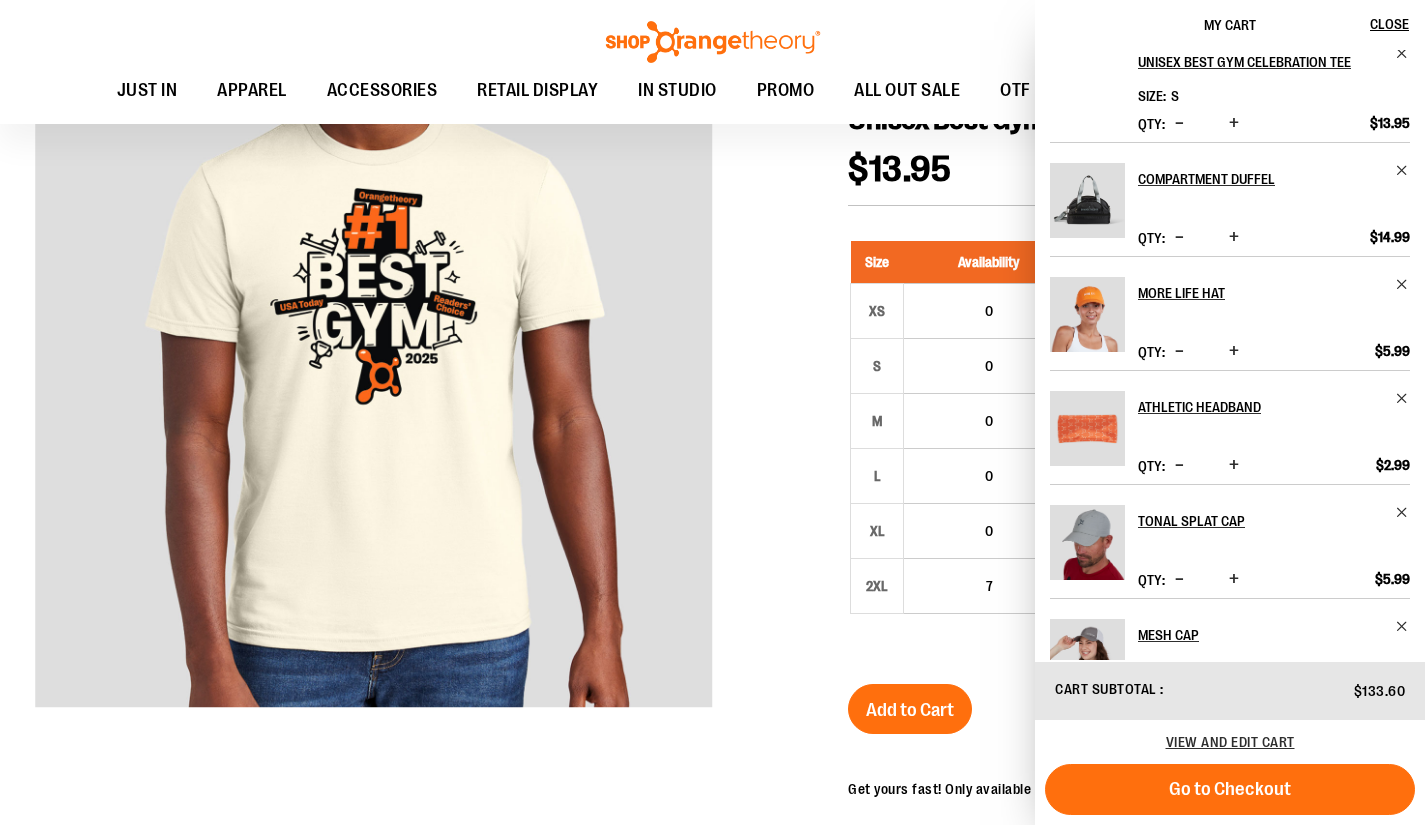 click at bounding box center (1402, 284) 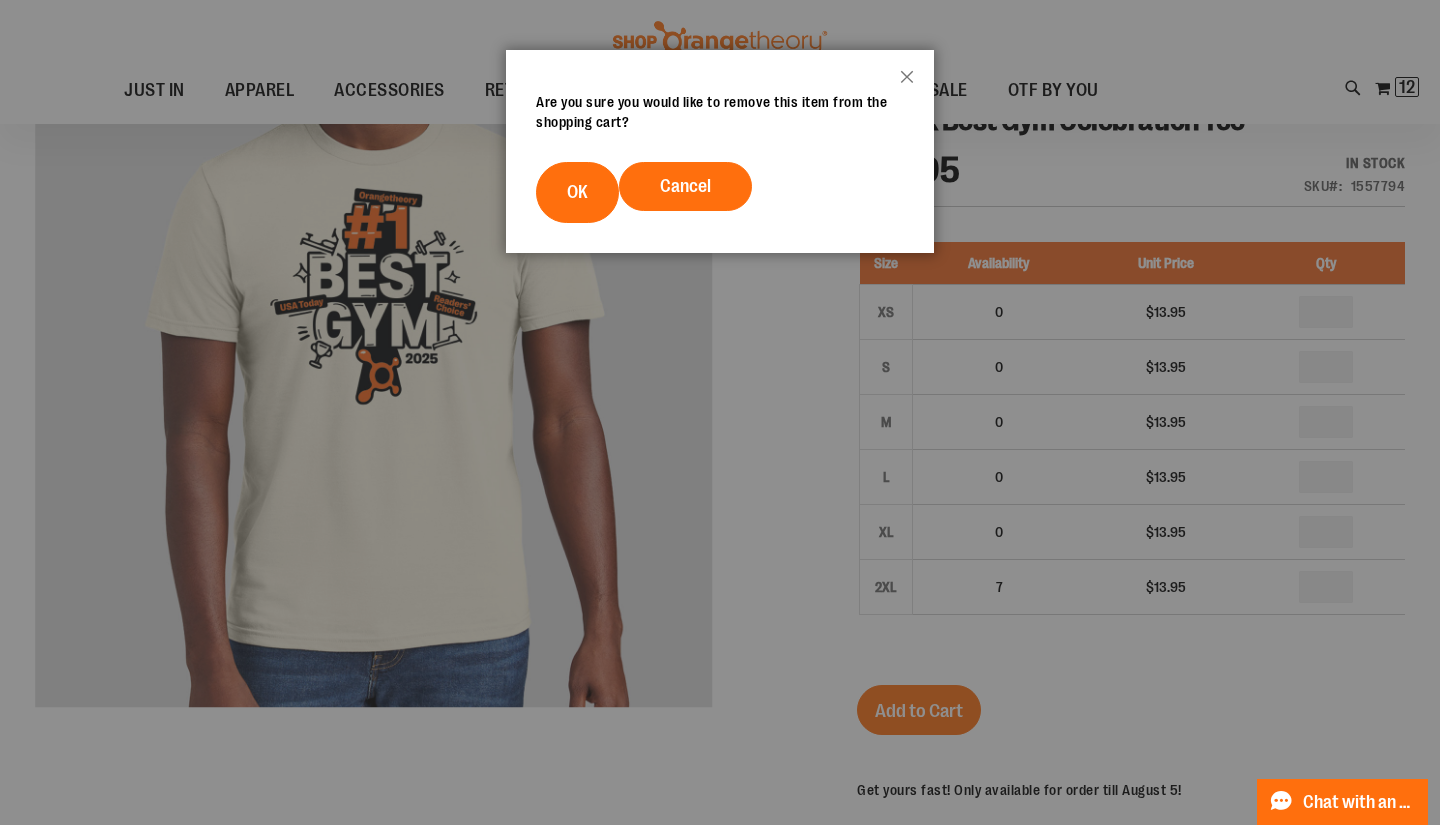click on "OK" at bounding box center [577, 192] 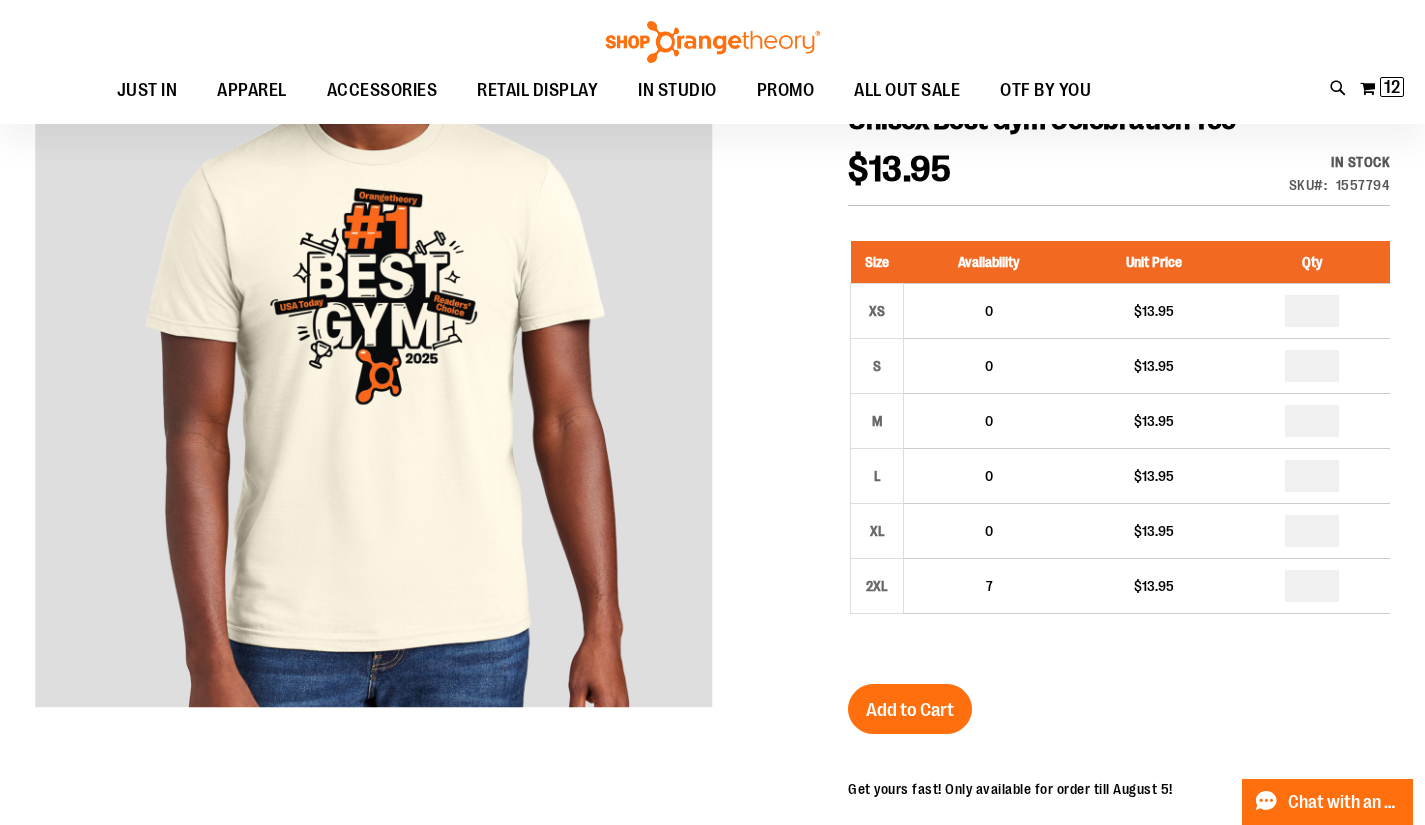 click on "12" at bounding box center [1392, 87] 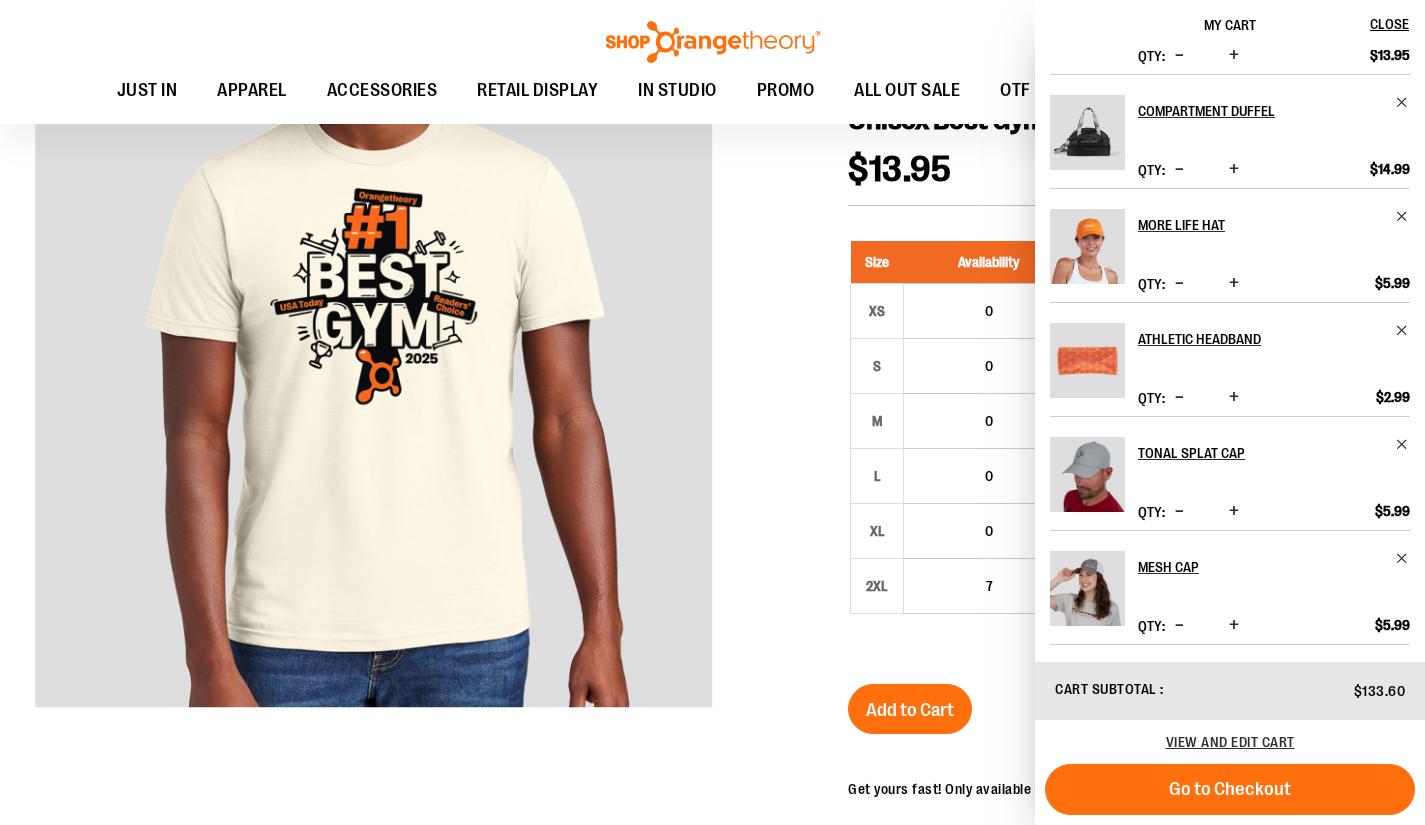 scroll, scrollTop: 549, scrollLeft: 0, axis: vertical 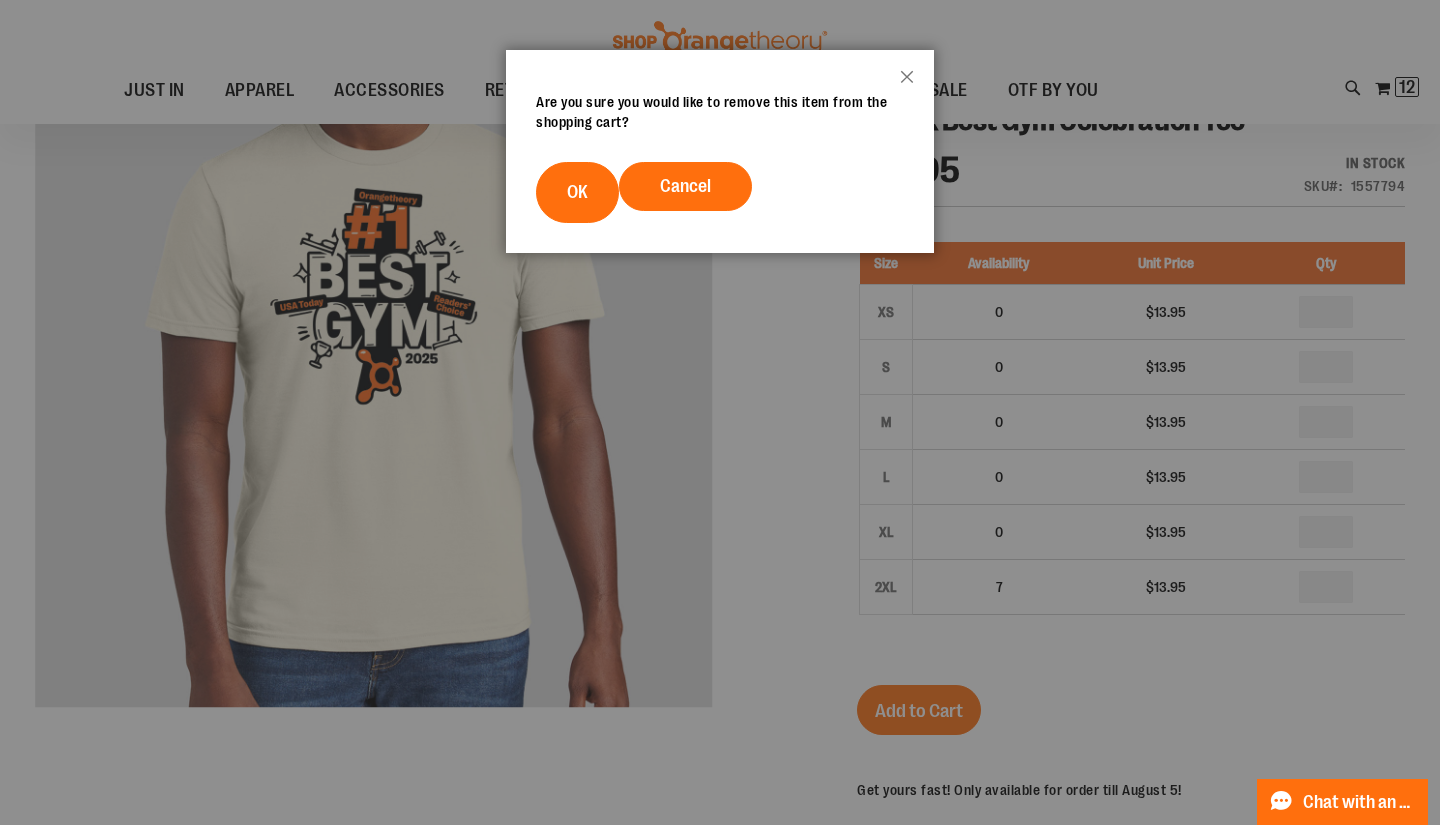 click on "OK" at bounding box center [577, 192] 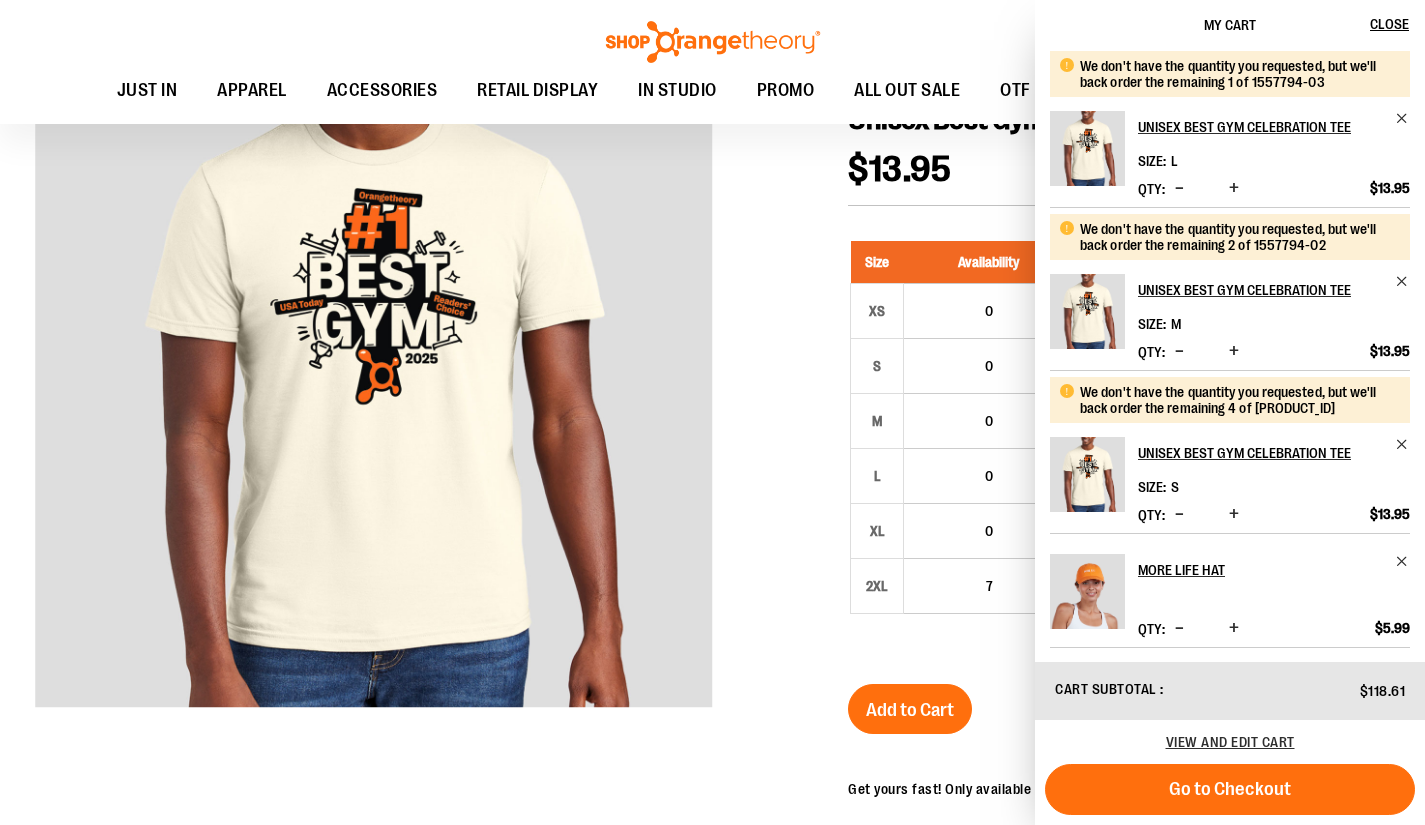 scroll, scrollTop: 441, scrollLeft: 0, axis: vertical 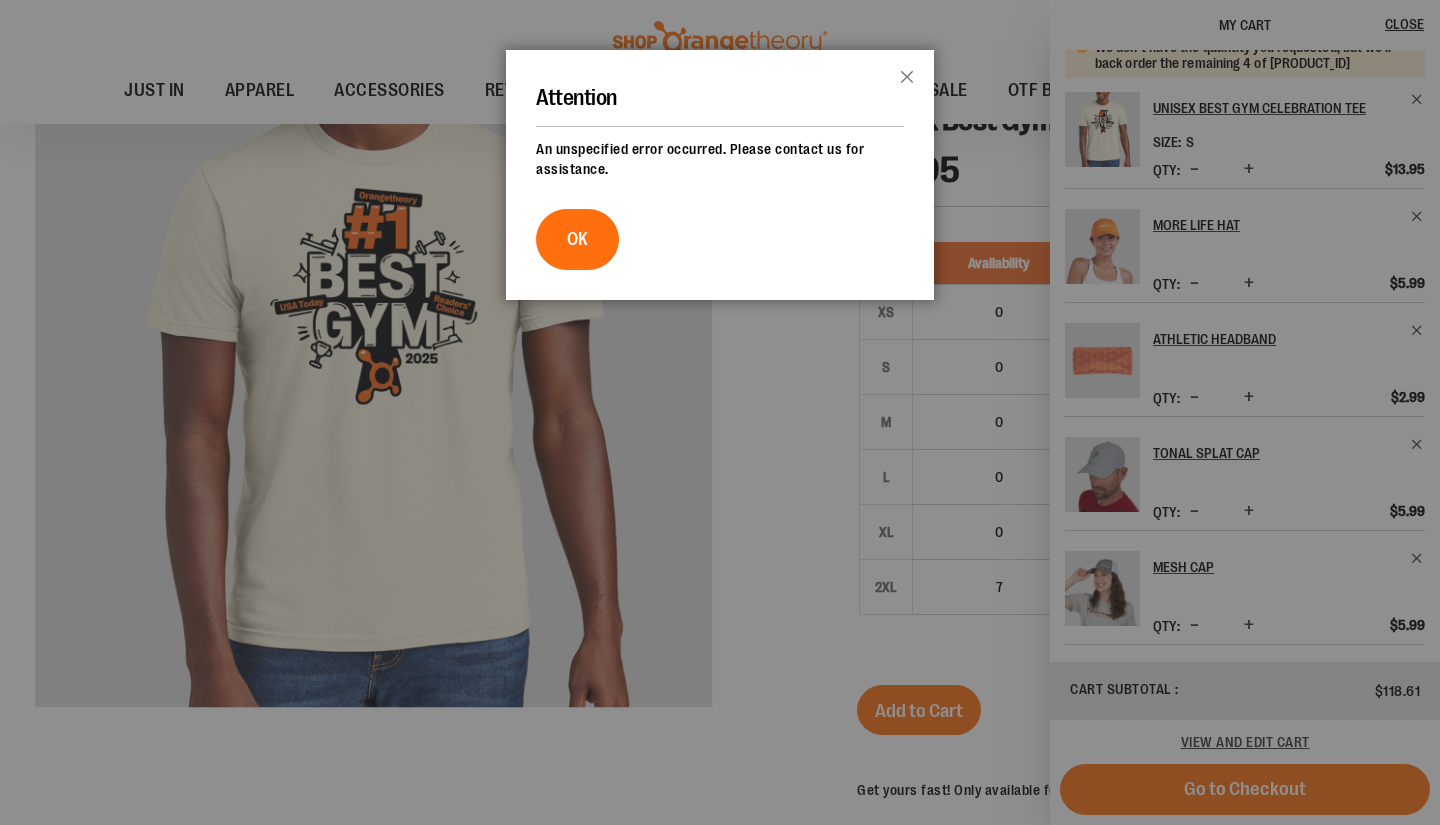 click on "OK" at bounding box center (577, 239) 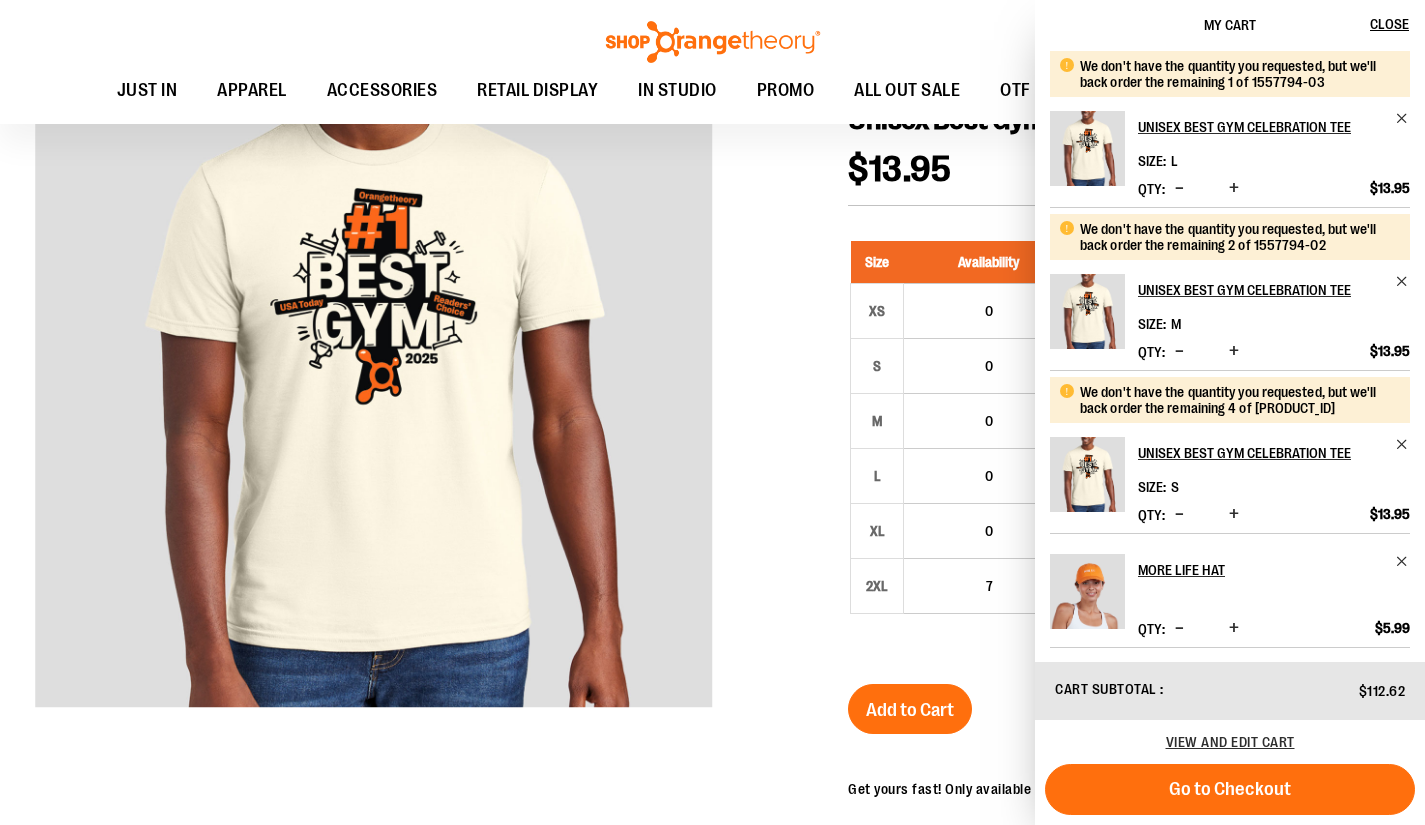scroll, scrollTop: 327, scrollLeft: 0, axis: vertical 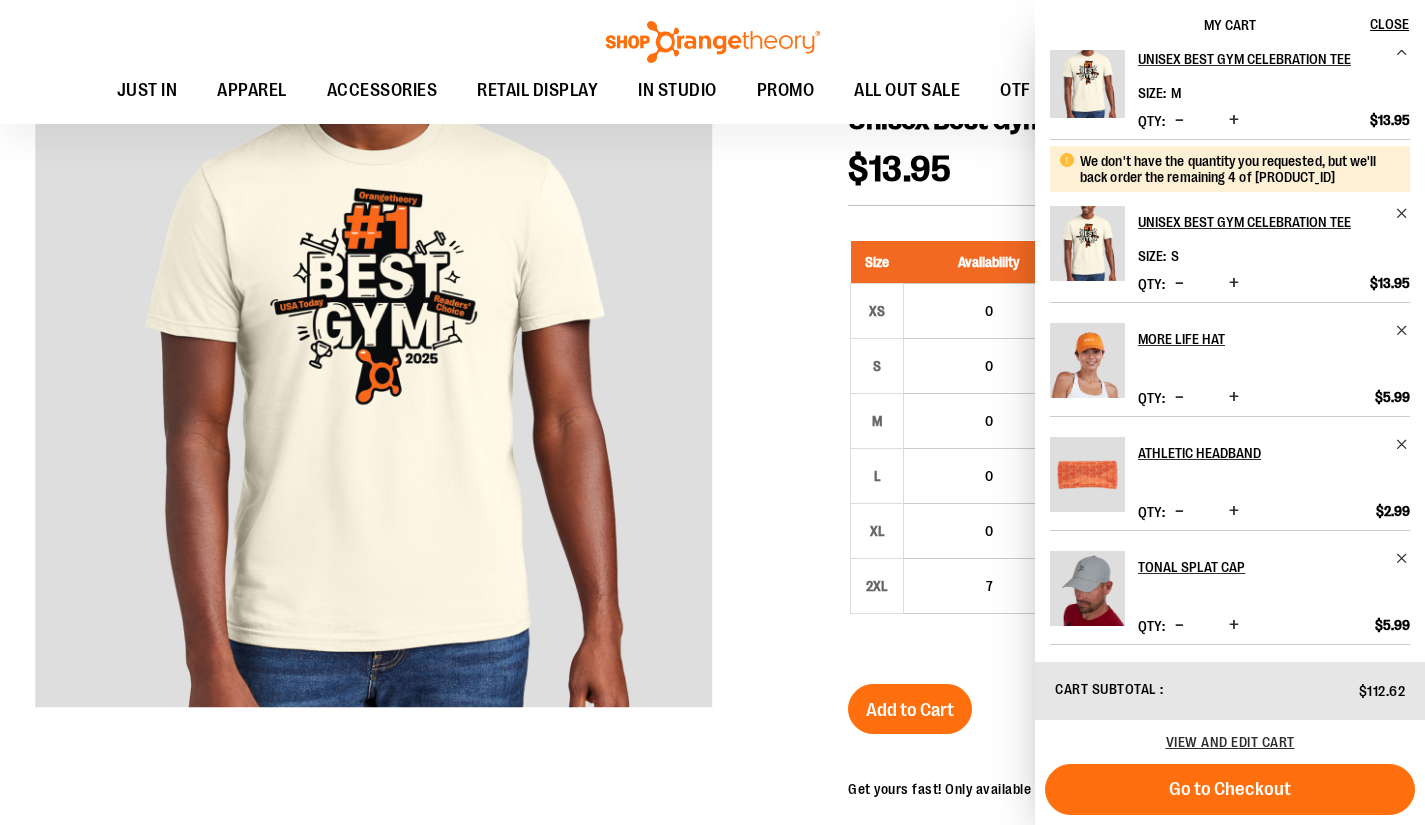 click at bounding box center (1179, 397) 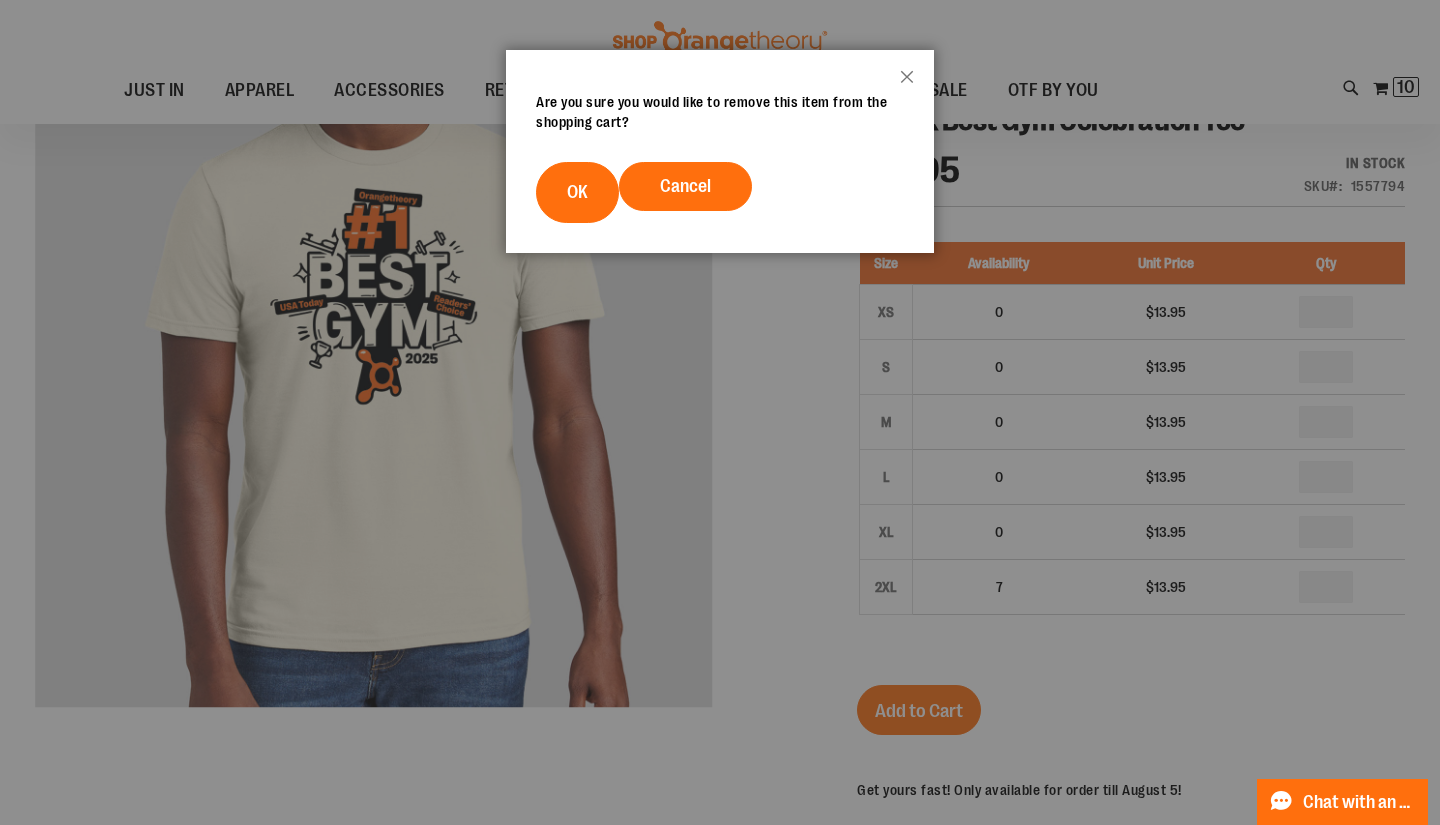click on "OK" at bounding box center (577, 192) 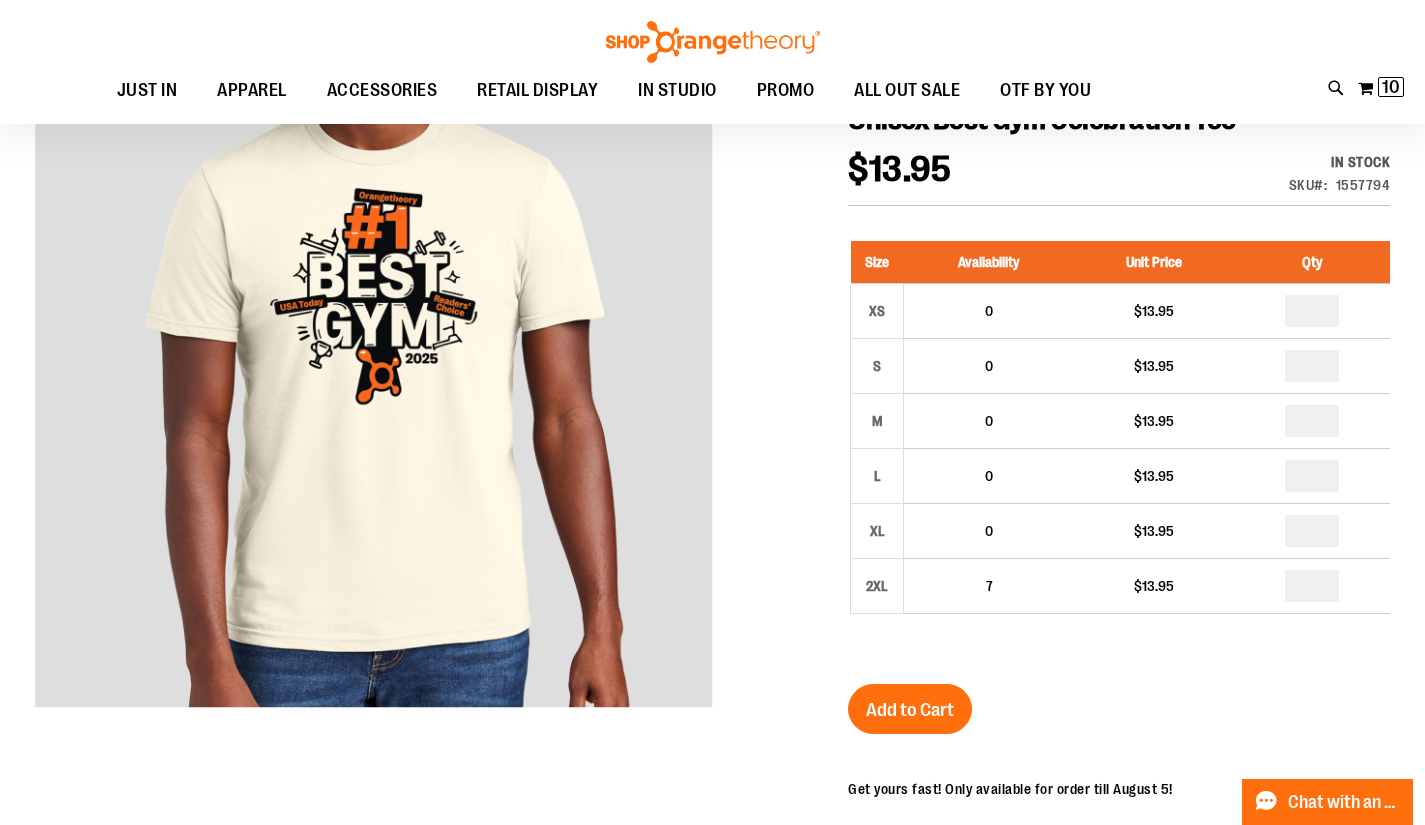 click on "10" at bounding box center [1391, 87] 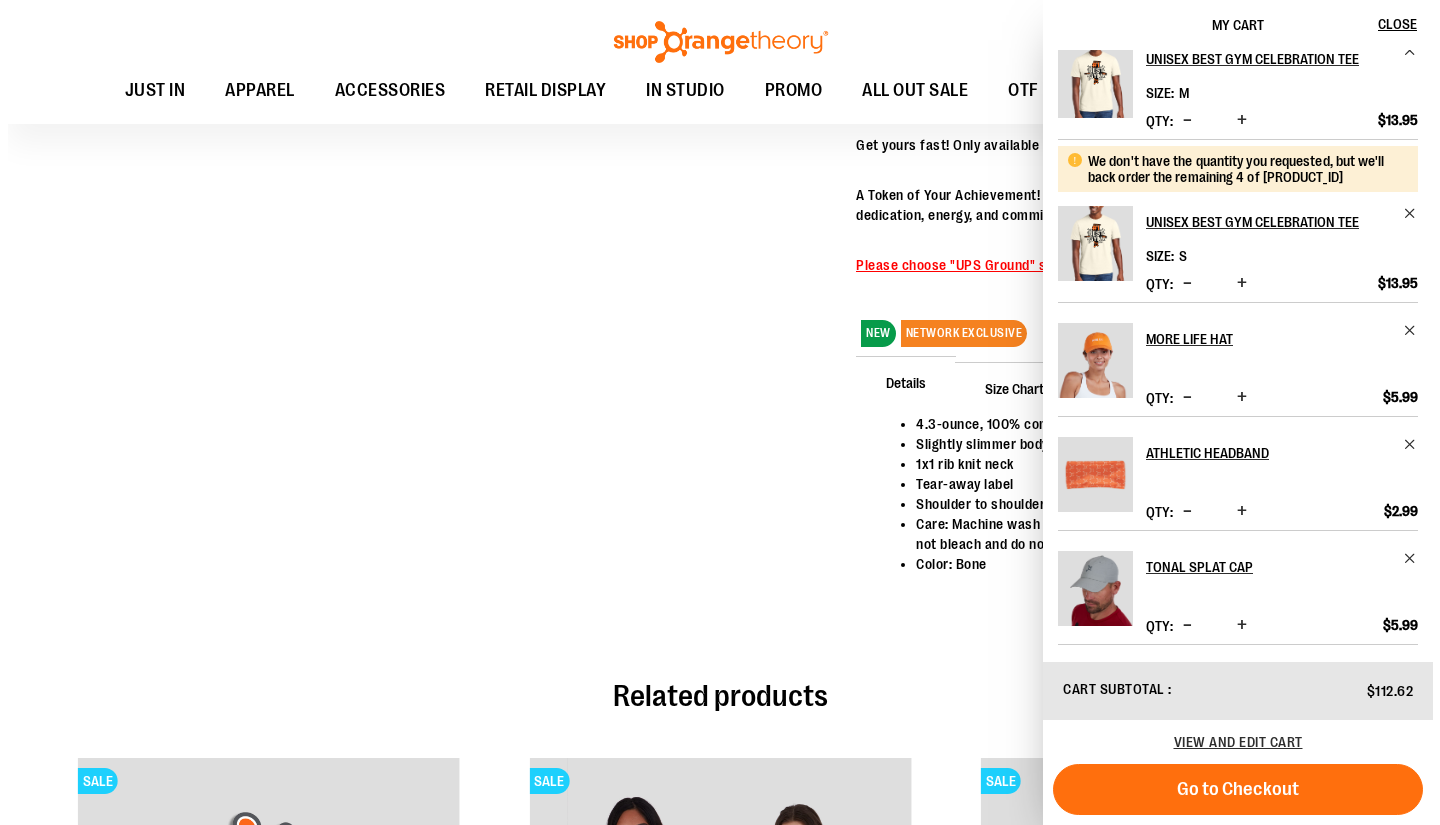 scroll, scrollTop: 897, scrollLeft: 0, axis: vertical 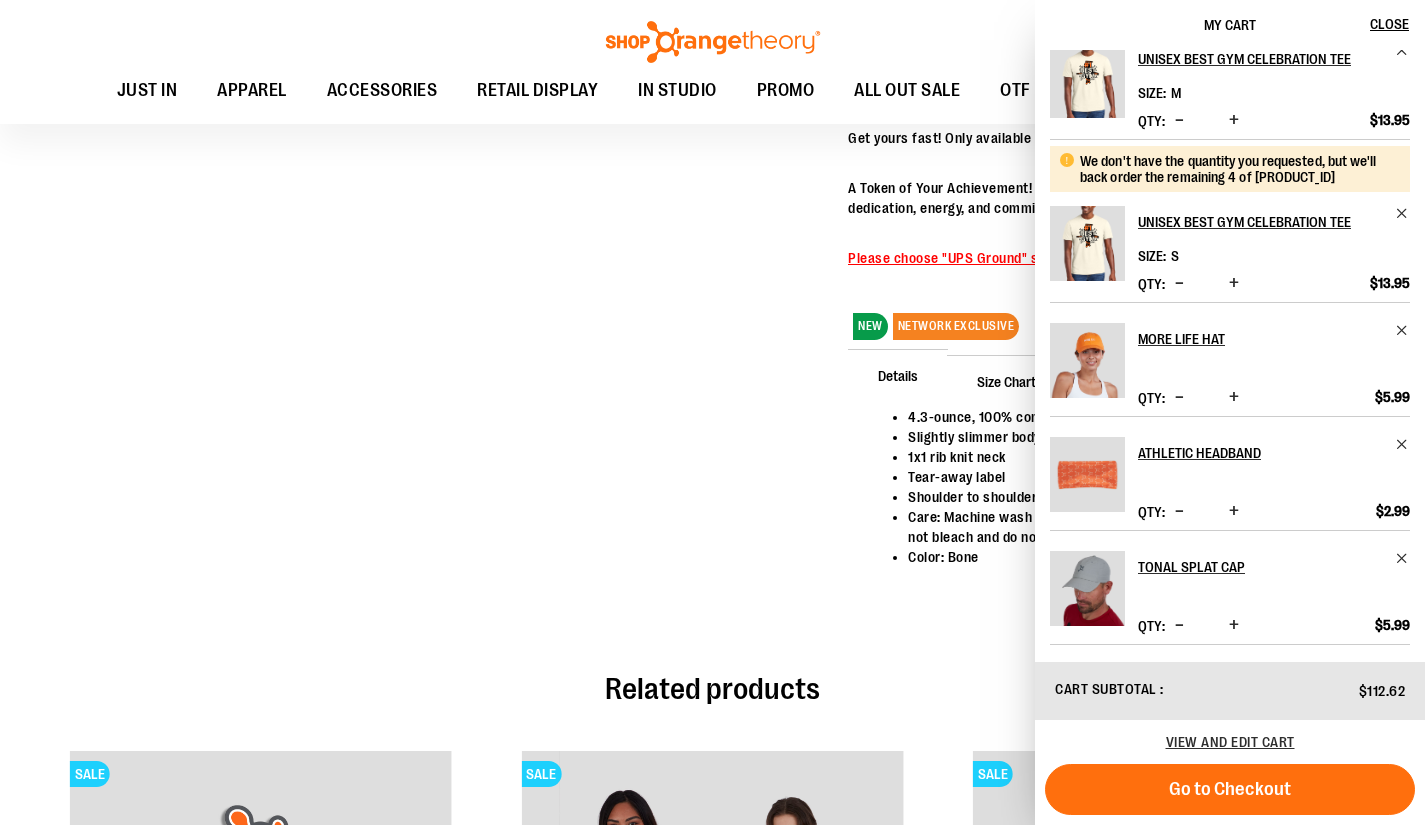 click at bounding box center (1402, 558) 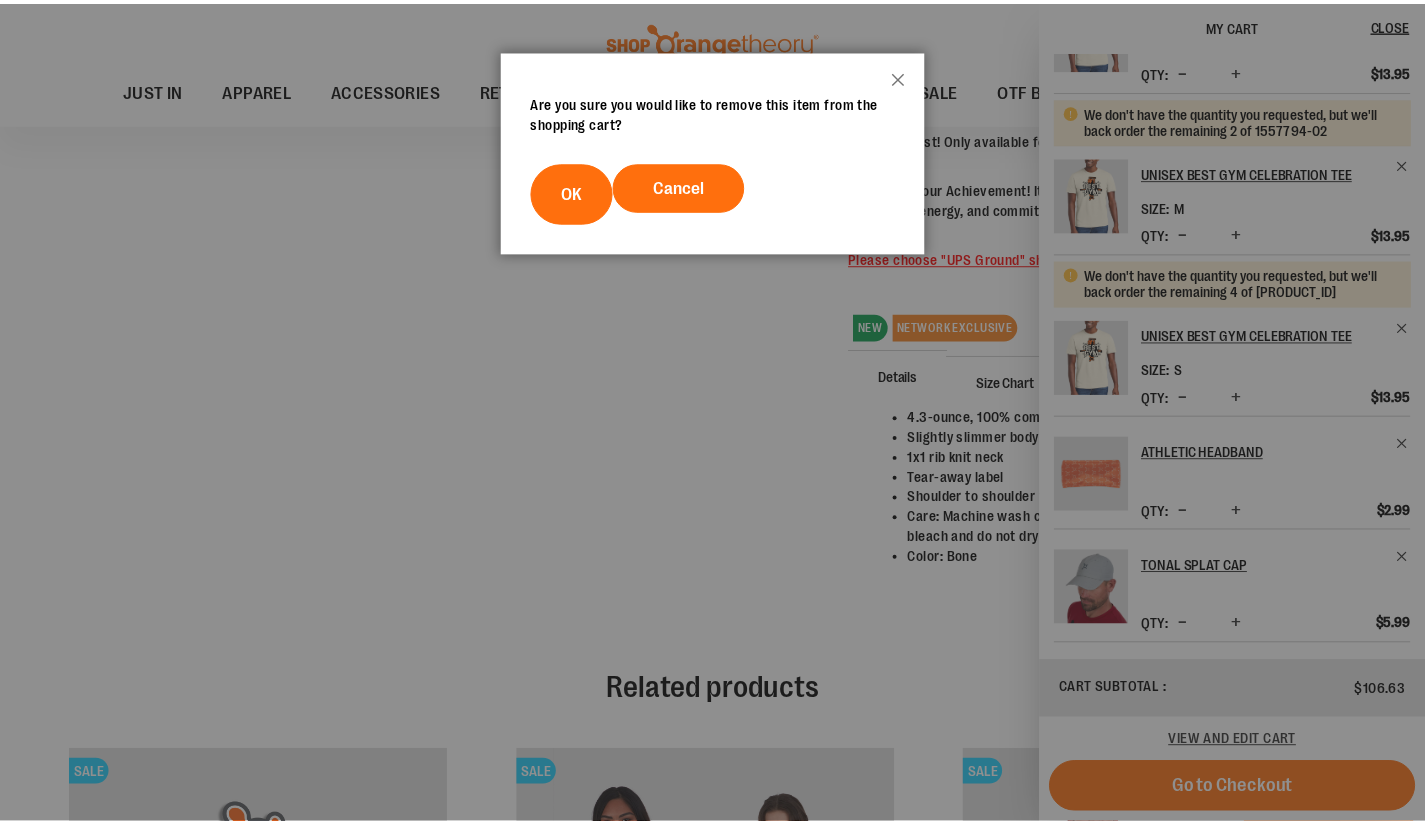 scroll, scrollTop: 0, scrollLeft: 0, axis: both 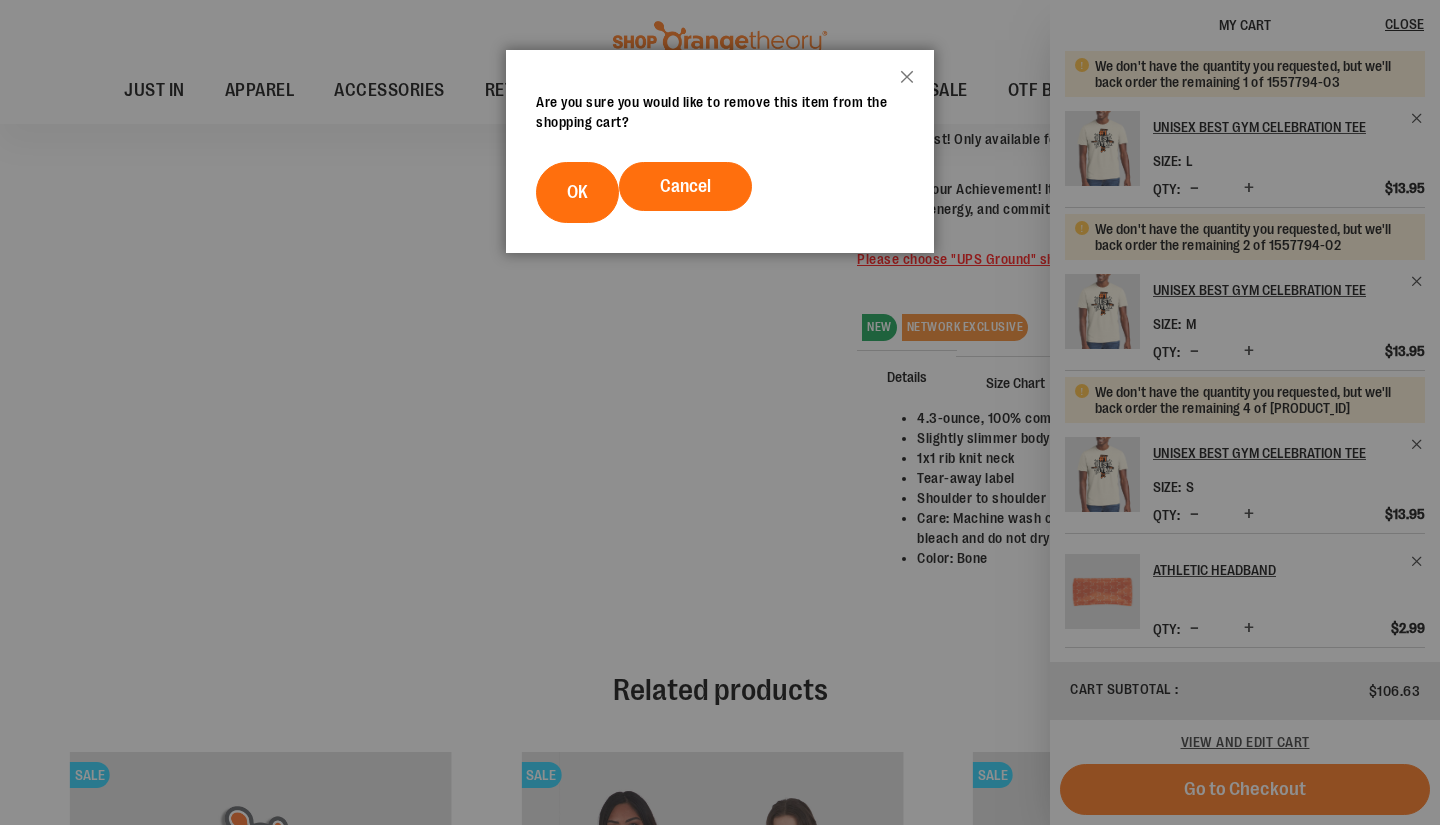 click on "OK" at bounding box center [577, 192] 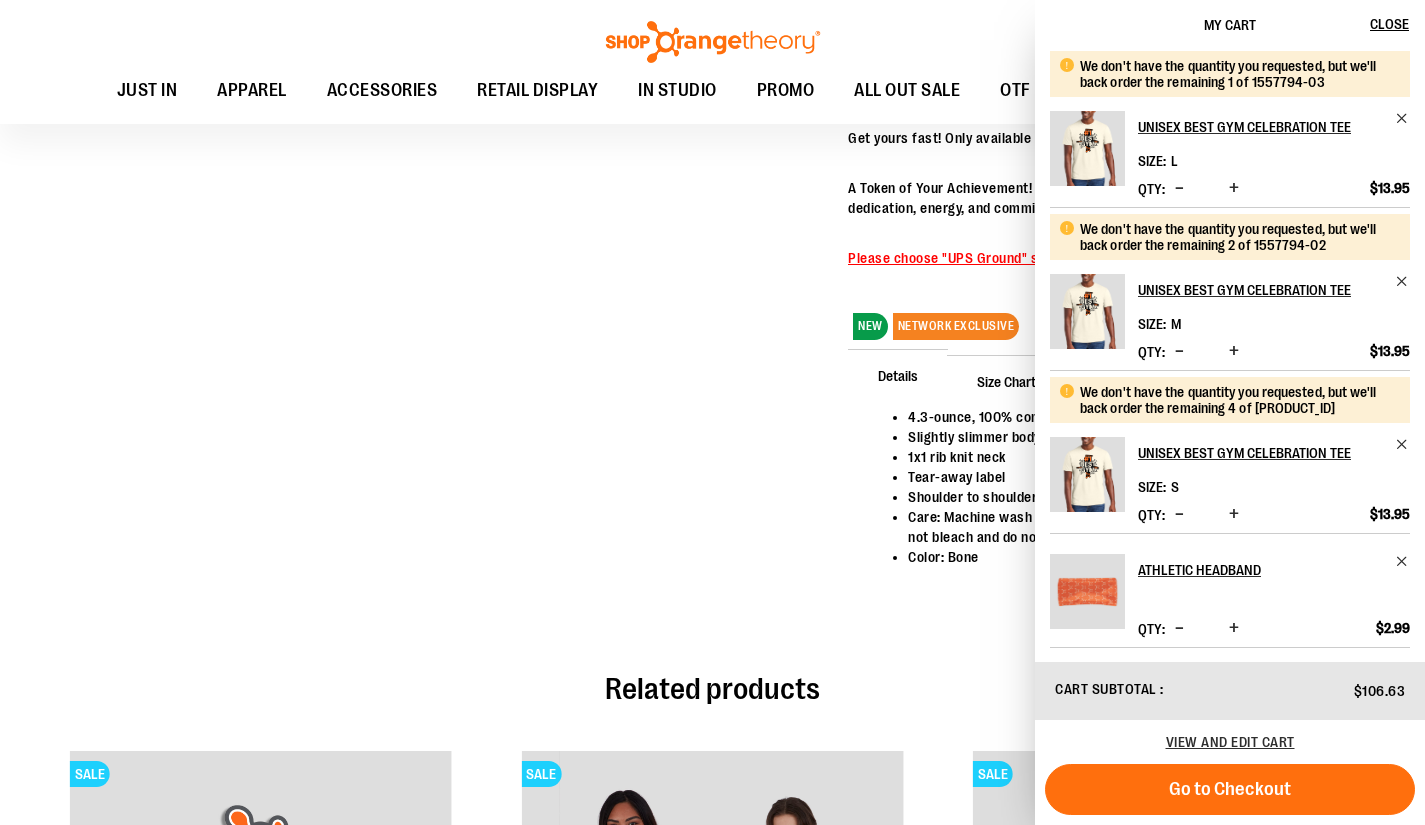 scroll, scrollTop: 213, scrollLeft: 0, axis: vertical 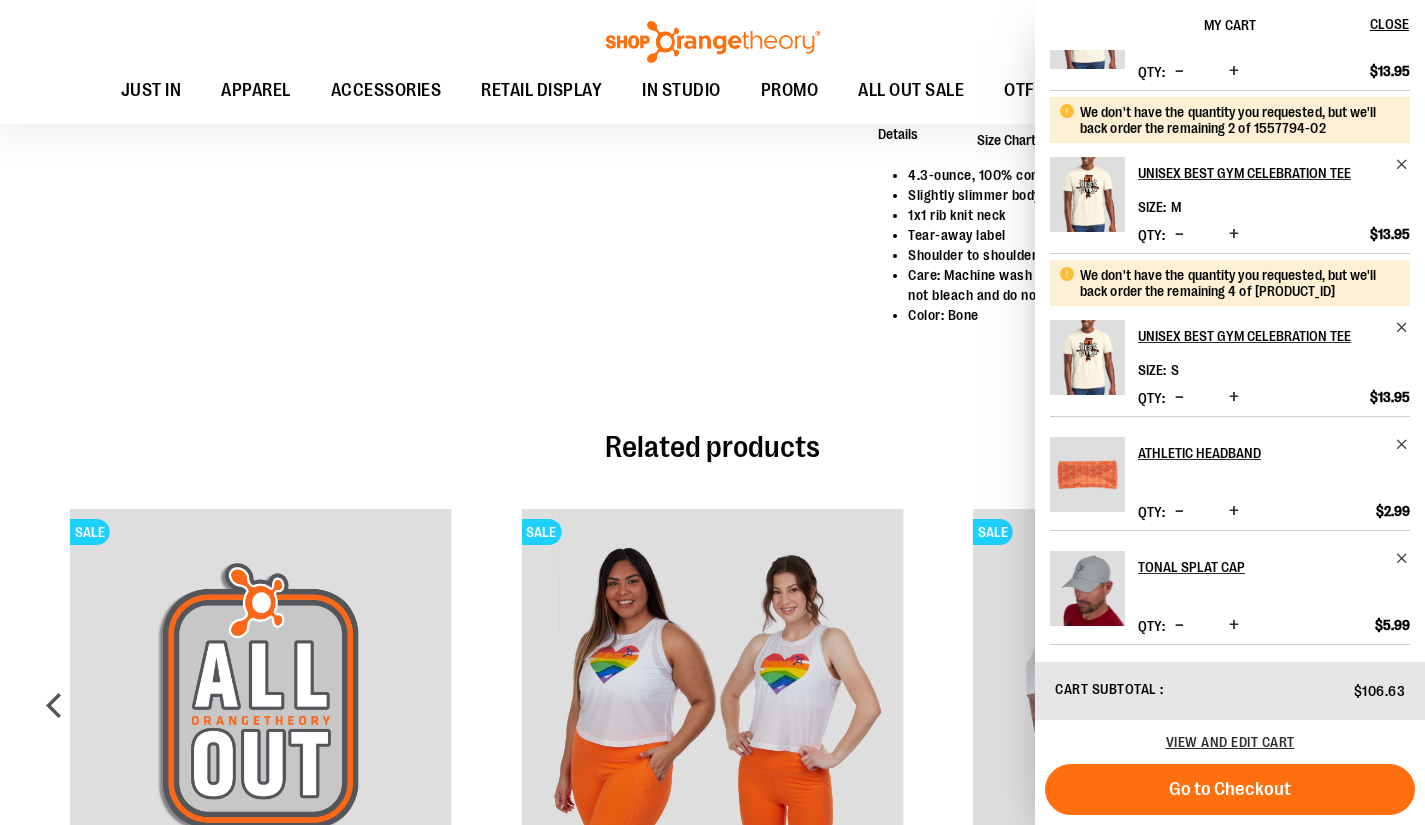 click at bounding box center [1402, 444] 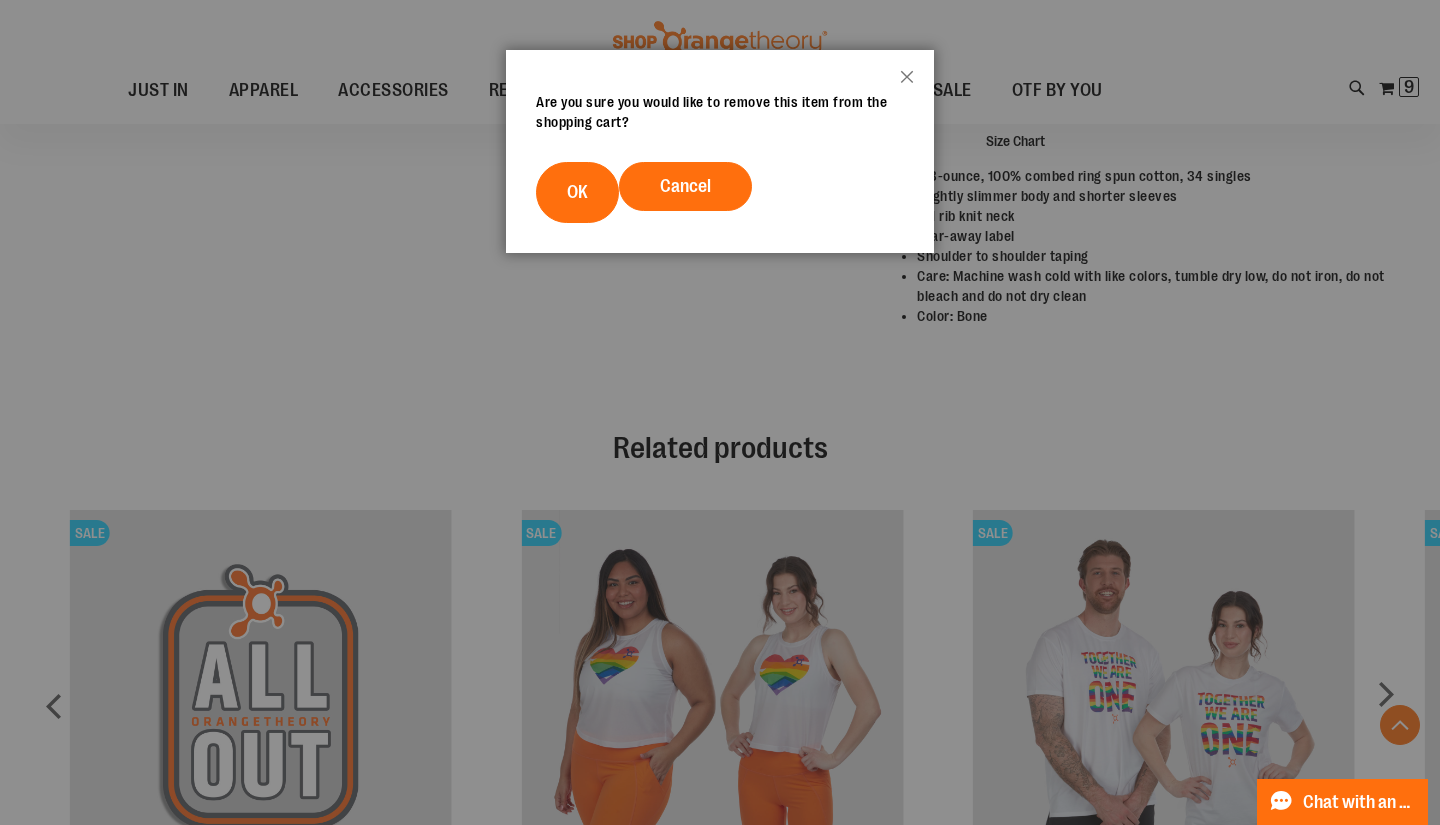 click on "OK" at bounding box center [577, 192] 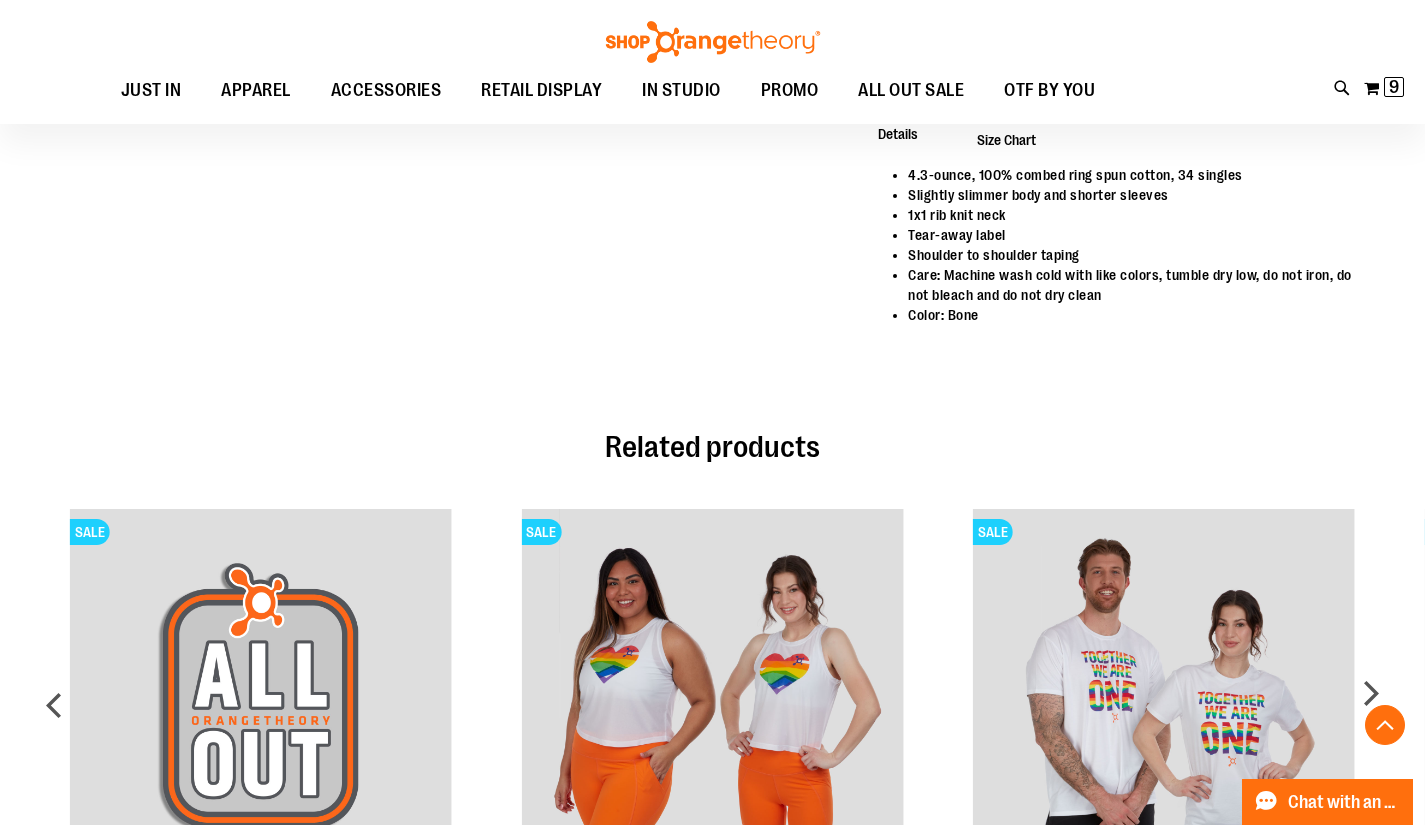 scroll, scrollTop: 0, scrollLeft: 0, axis: both 